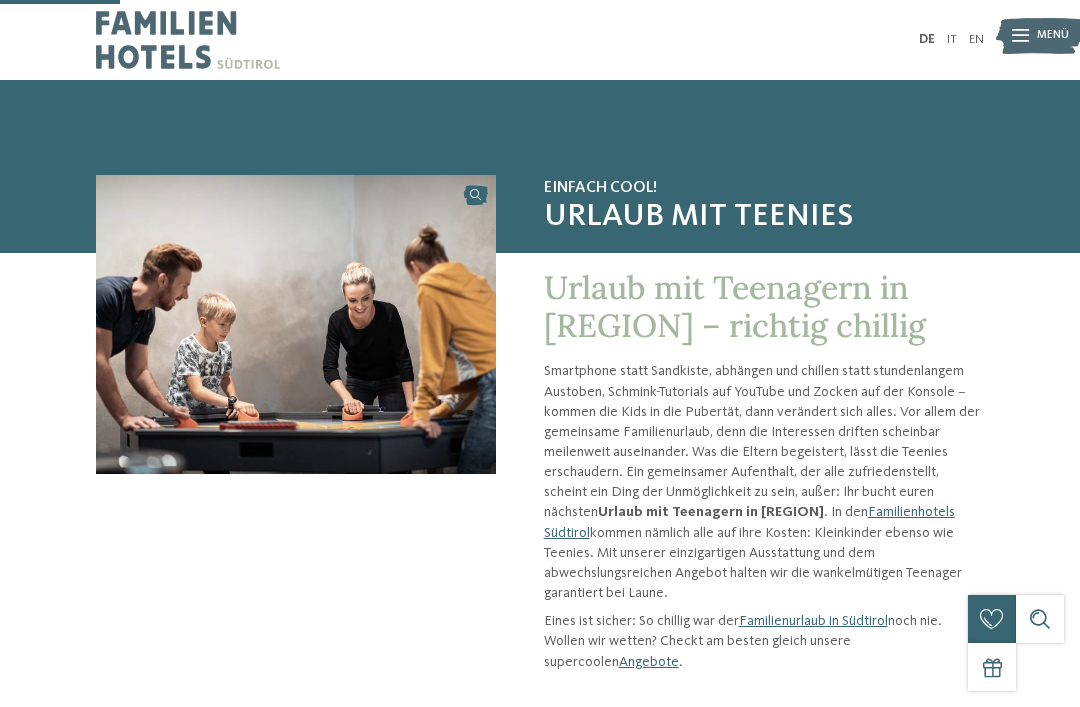 scroll, scrollTop: 282, scrollLeft: 0, axis: vertical 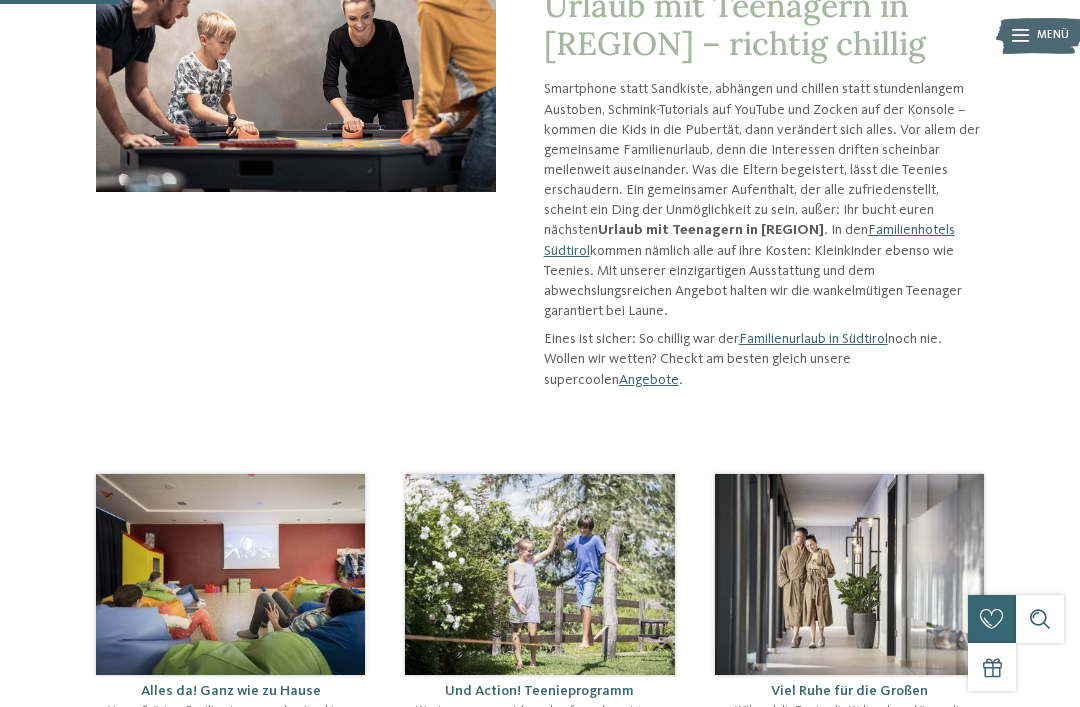 click on "Alles da! Ganz wie zu Hause
Von großzügigen Familienzimmern und -suiten bis zu speziellen Räumen für Teenies only – bei uns findet jeder einen Rückzugsort zum Chillen." at bounding box center [540, 615] 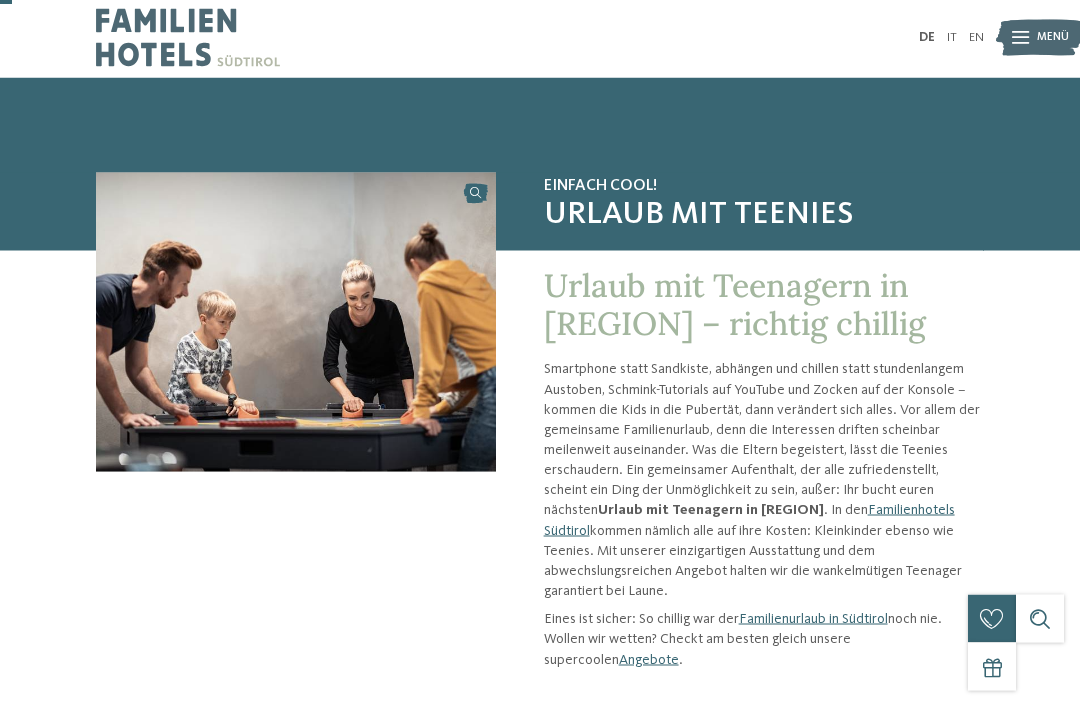 scroll, scrollTop: 0, scrollLeft: 0, axis: both 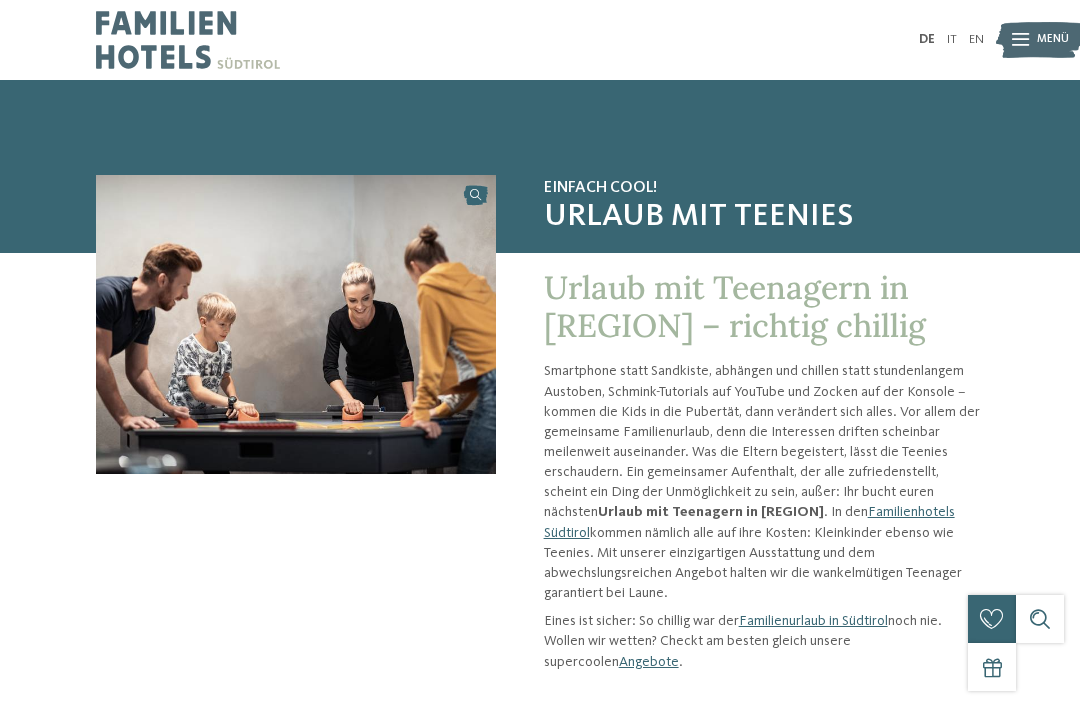 click on "Menü" at bounding box center [1053, 40] 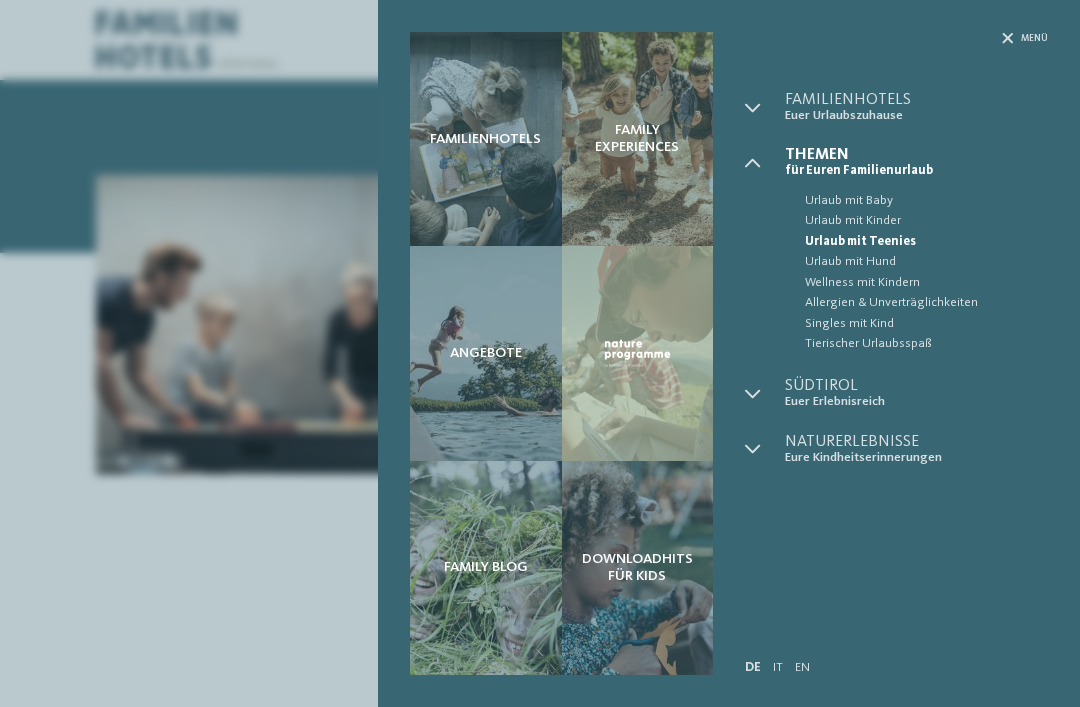 click on "Familienhotels" at bounding box center (486, 139) 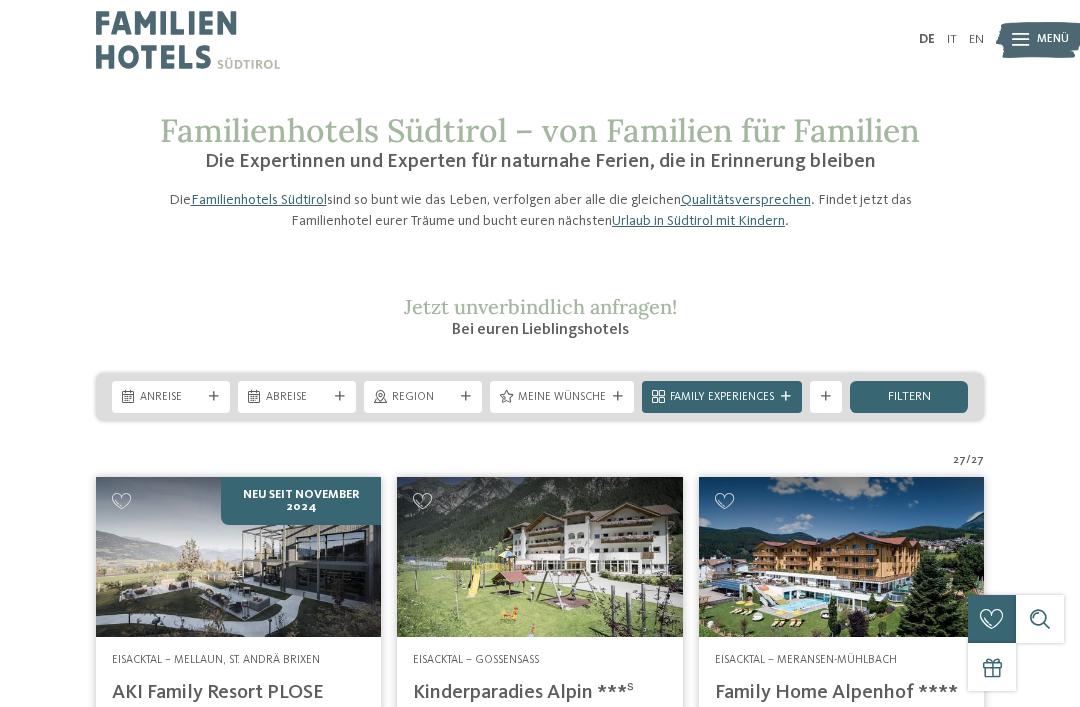 scroll, scrollTop: 0, scrollLeft: 0, axis: both 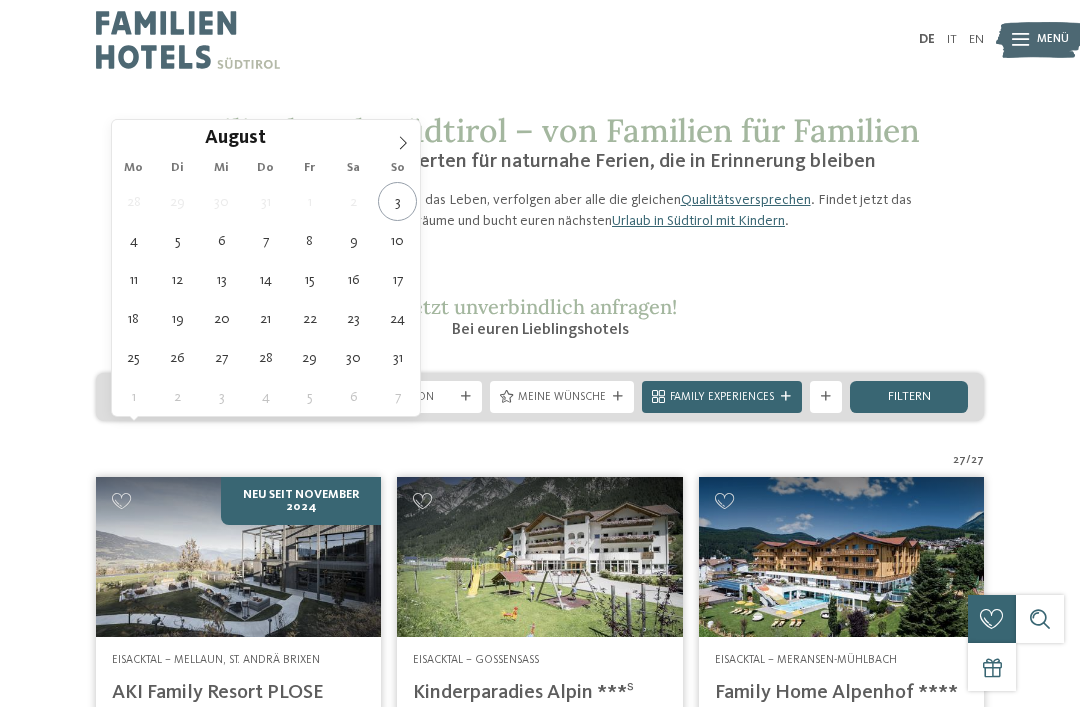 click at bounding box center [403, 137] 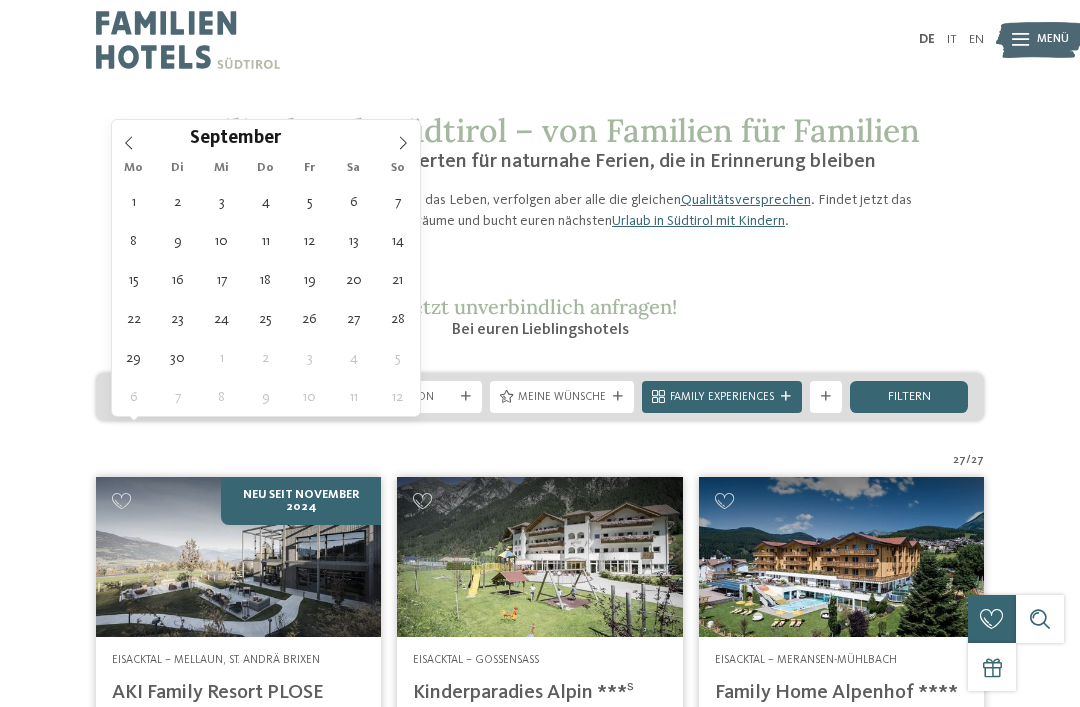 type on "[DATE]" 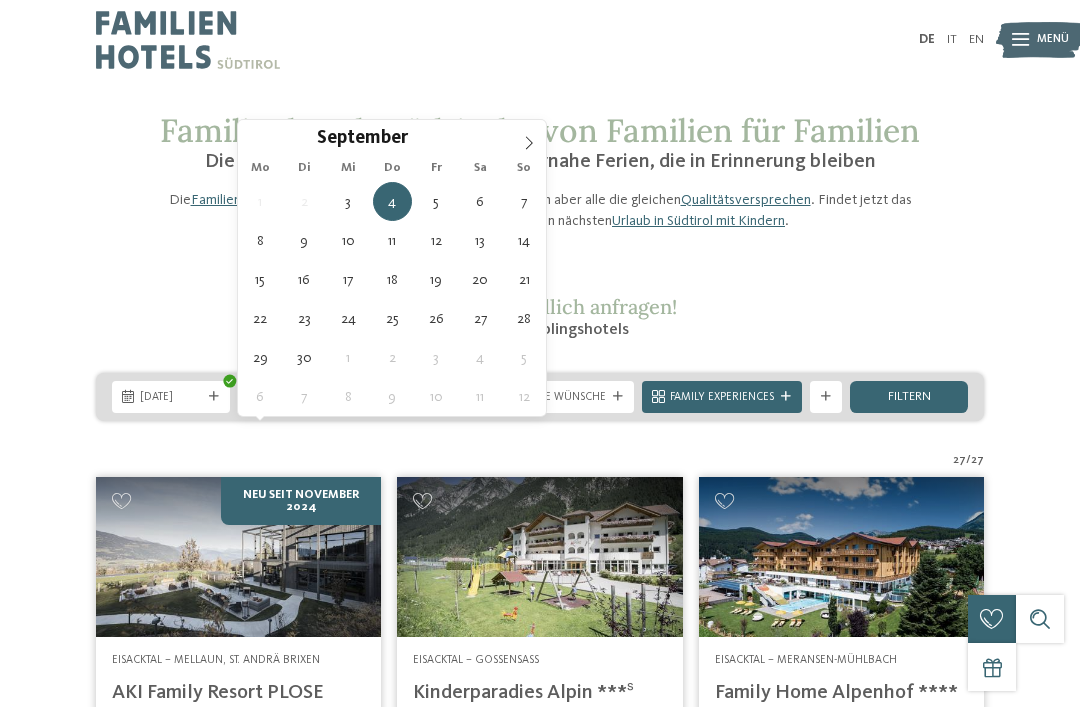 click on "[DATE]" at bounding box center [297, 397] 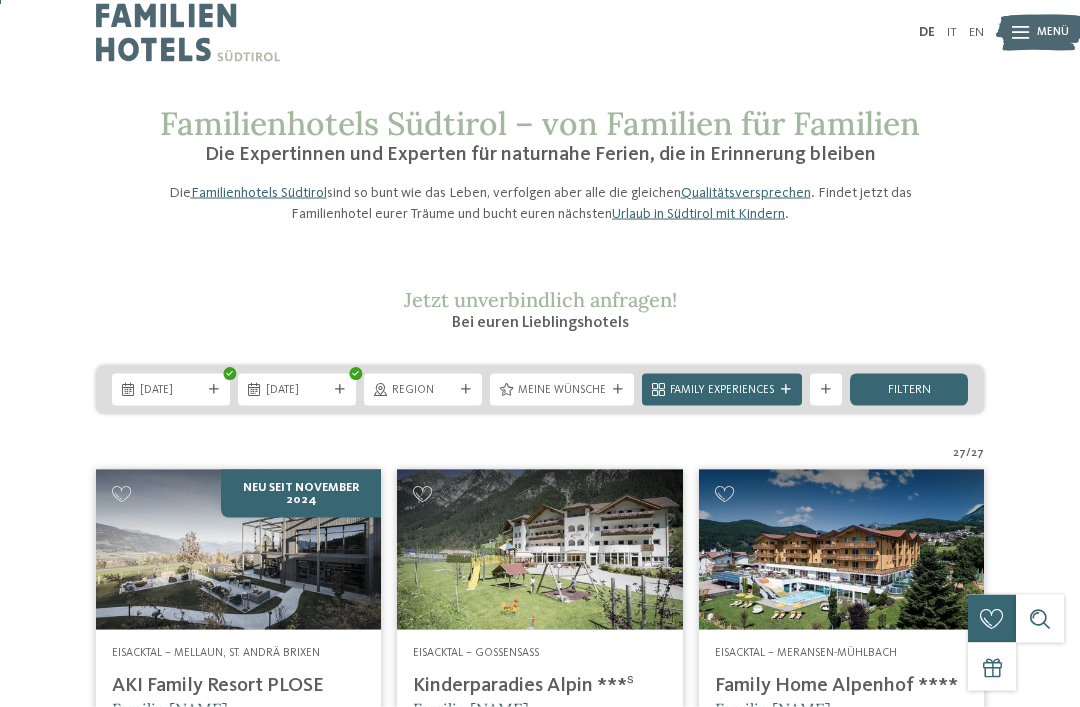 scroll, scrollTop: 0, scrollLeft: 0, axis: both 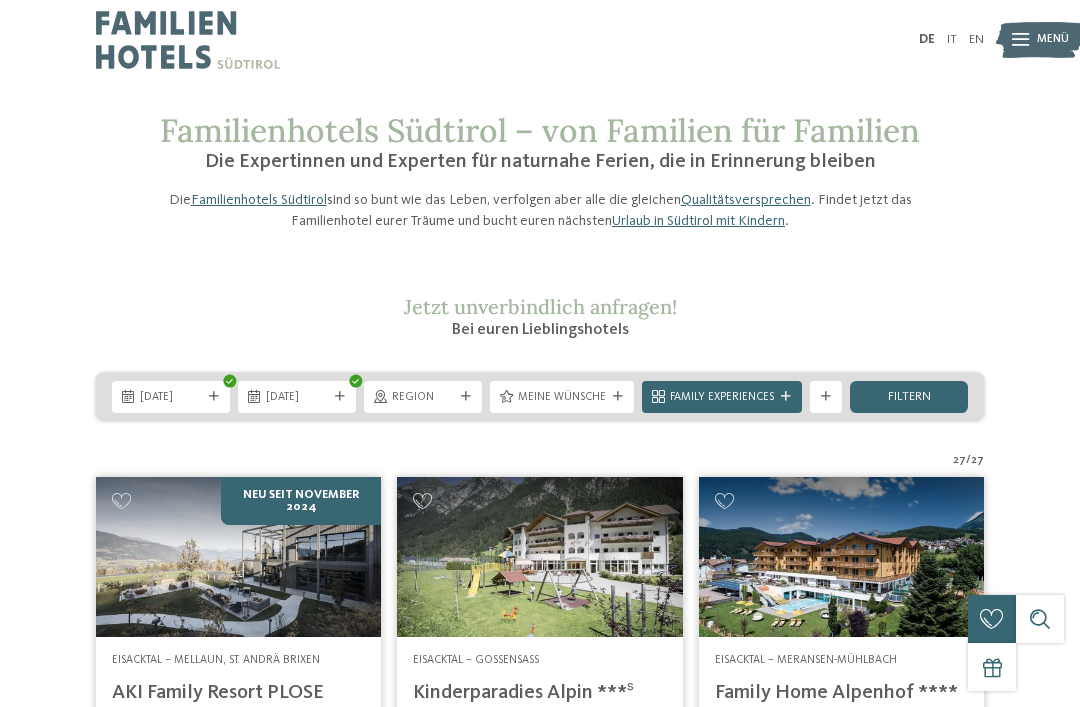 click at bounding box center [618, 397] 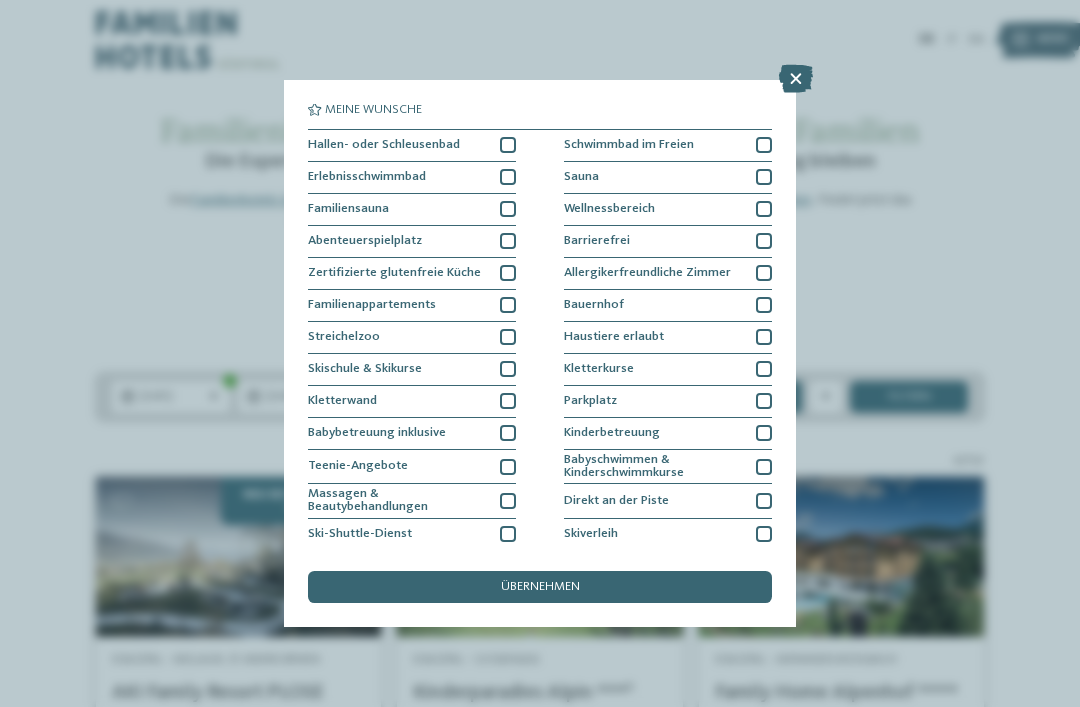 click on "Meine Wünsche
Hallen- oder Schleusenbad
Schwimmbad im Freien" at bounding box center (540, 353) 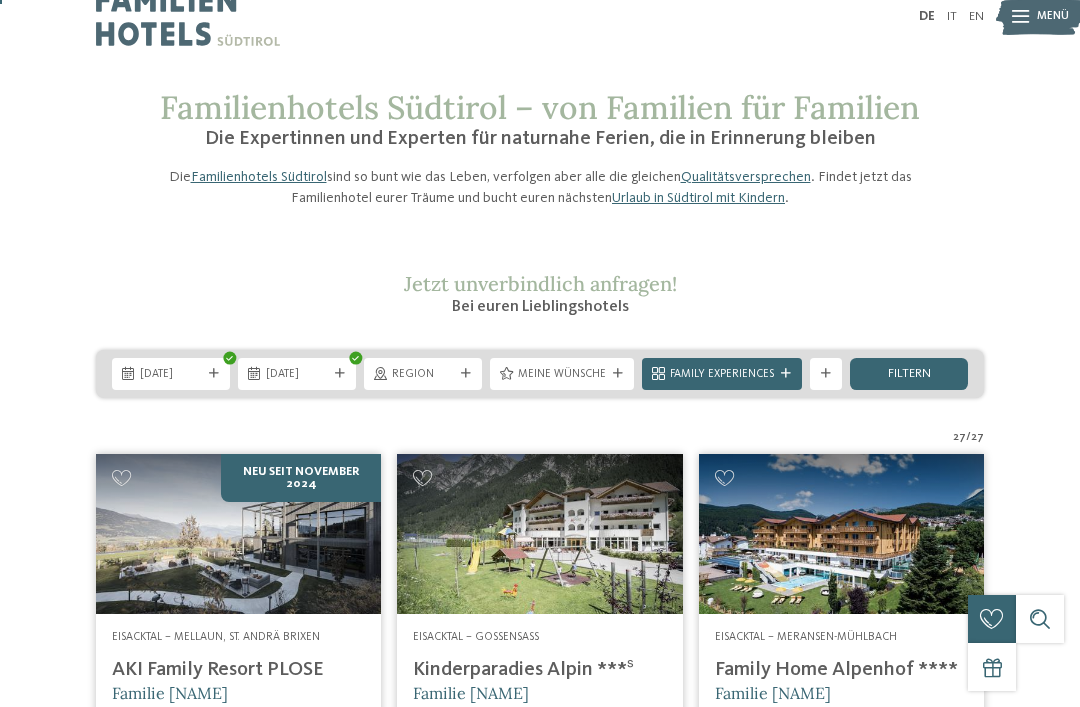 scroll, scrollTop: 0, scrollLeft: 0, axis: both 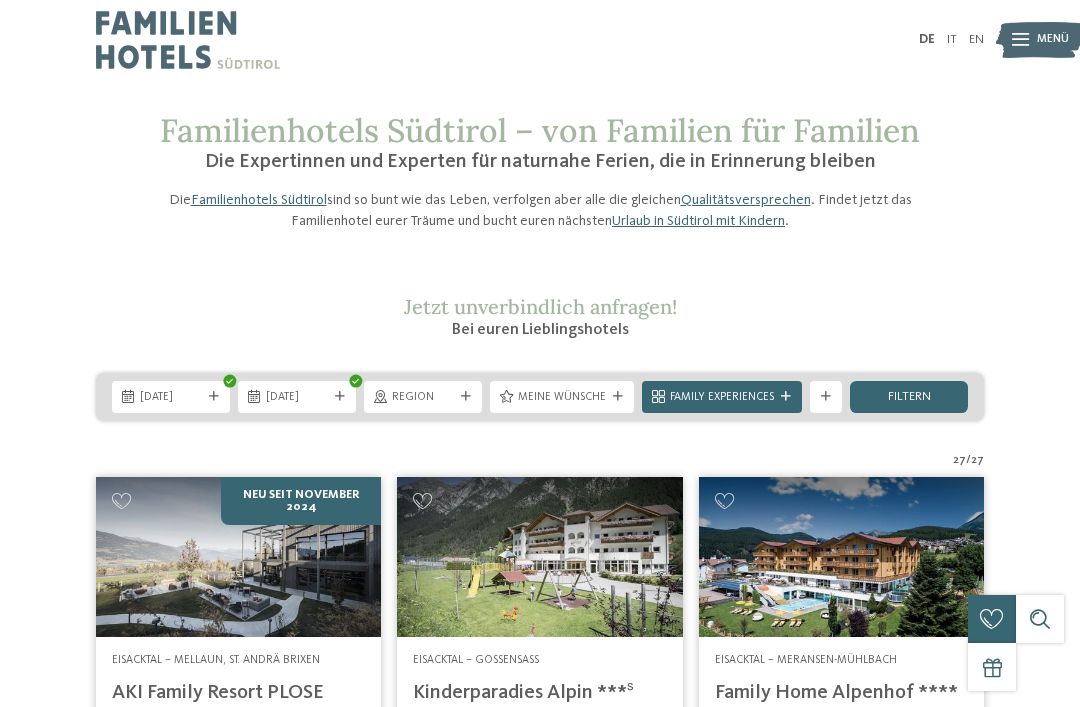 click at bounding box center (786, 397) 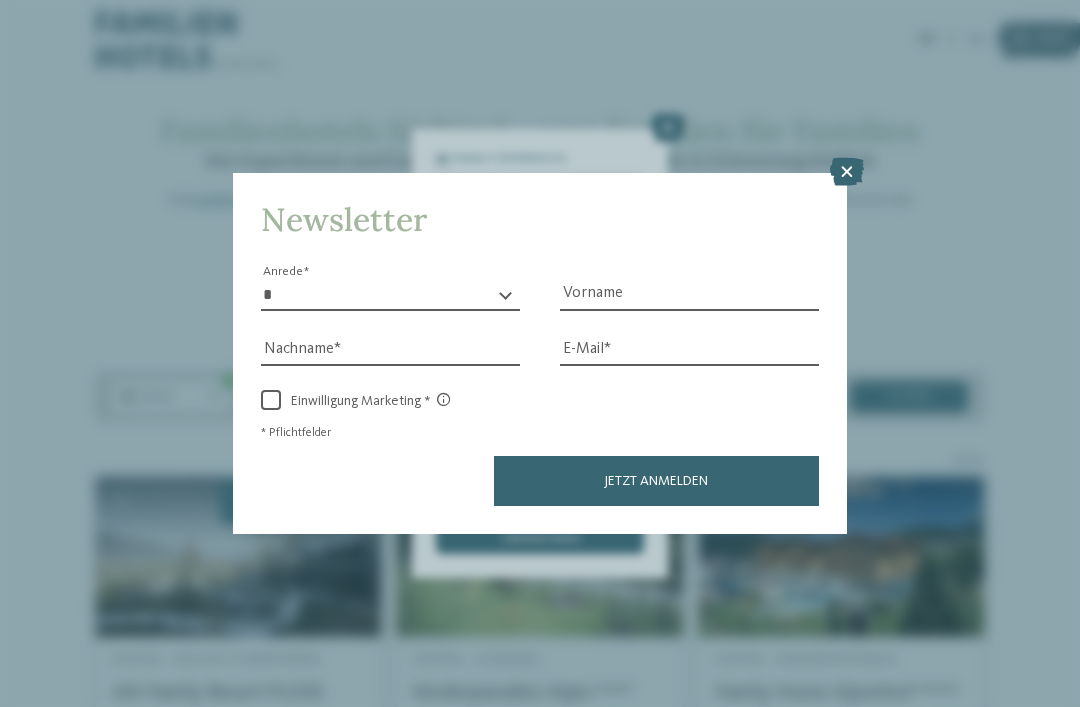 click on "Newsletter
* **** **** ******* ******
Anrede
Vorname
Nachname
Link" at bounding box center (540, 353) 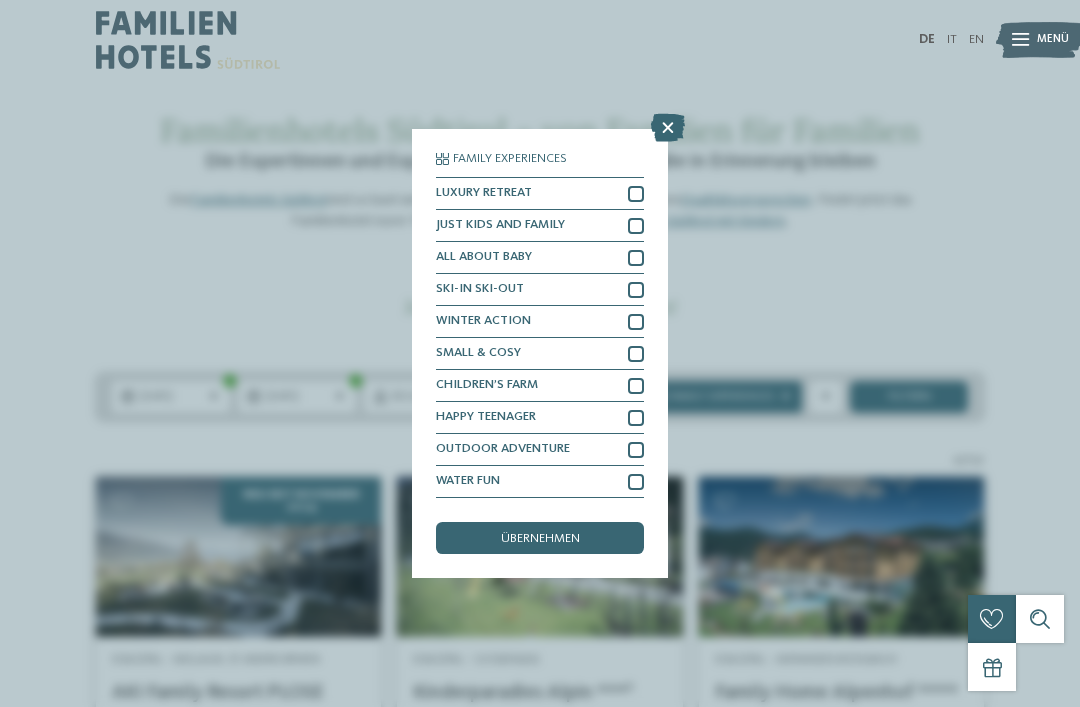 click at bounding box center [636, 226] 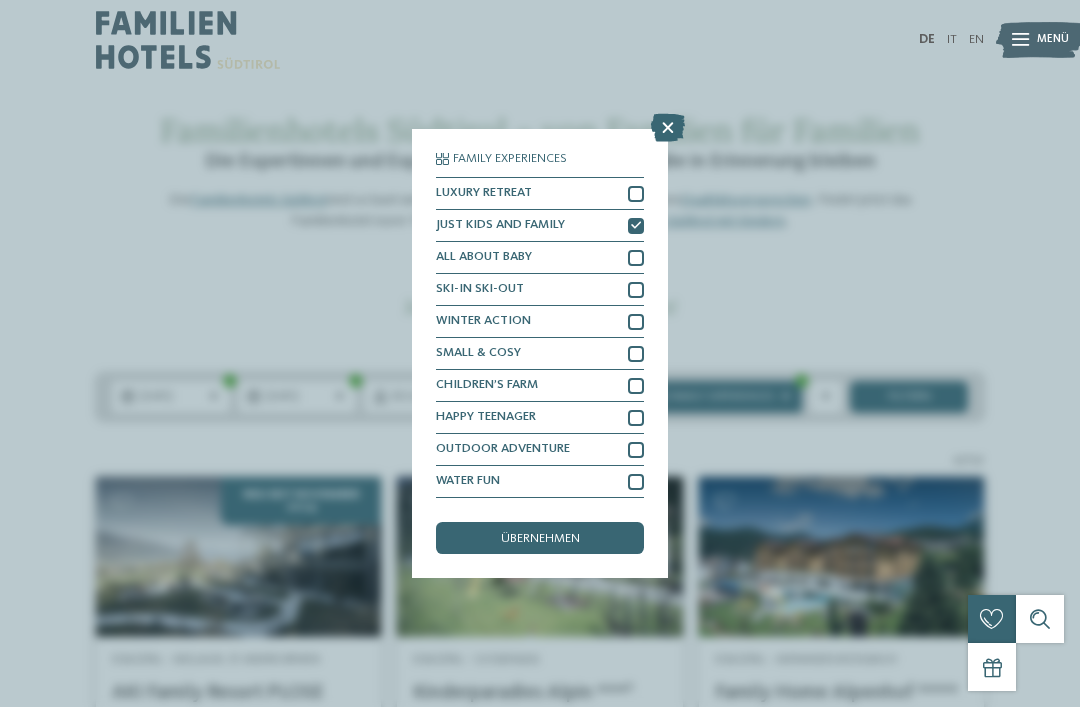 click at bounding box center (636, 418) 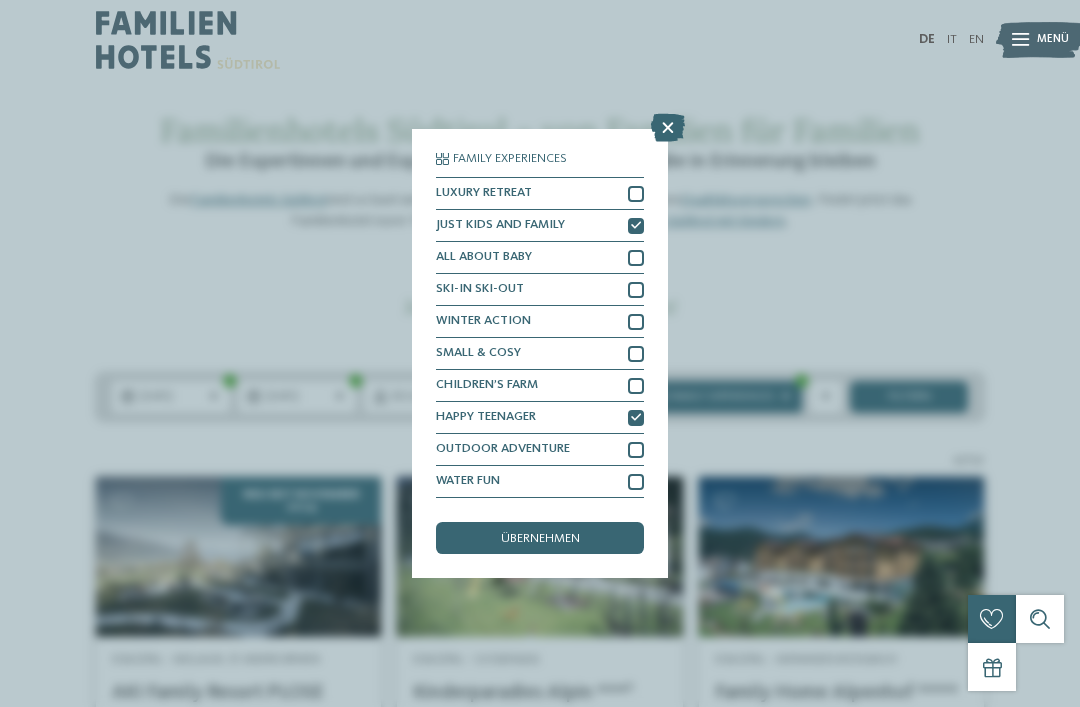 click on "übernehmen" at bounding box center [540, 538] 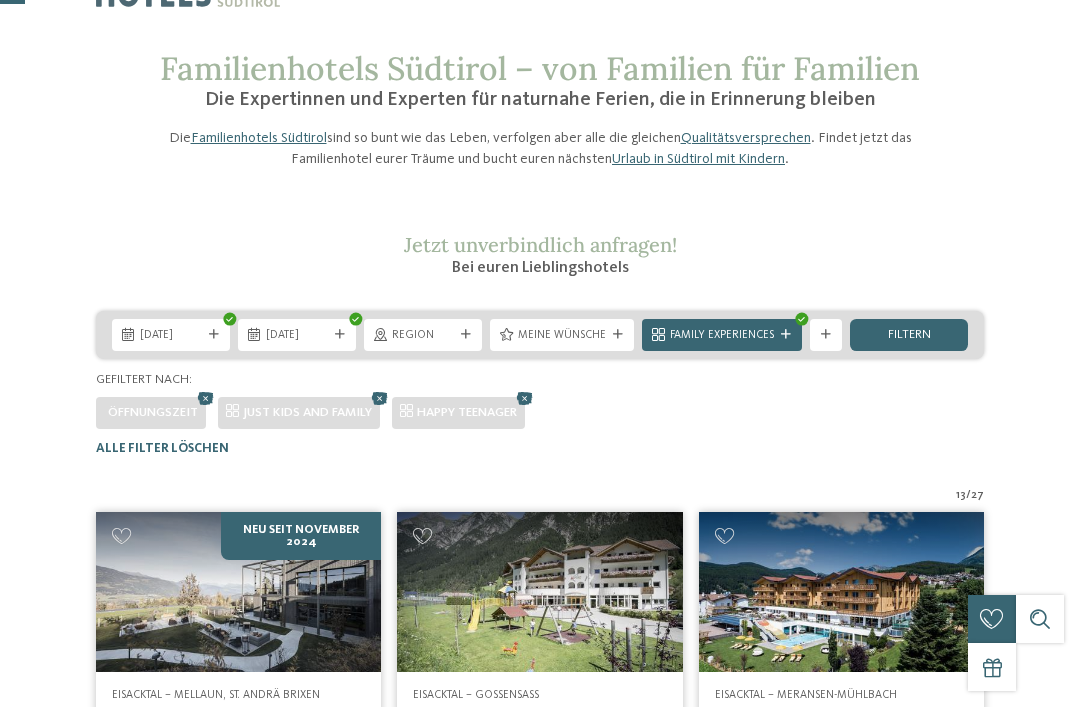 scroll, scrollTop: 0, scrollLeft: 0, axis: both 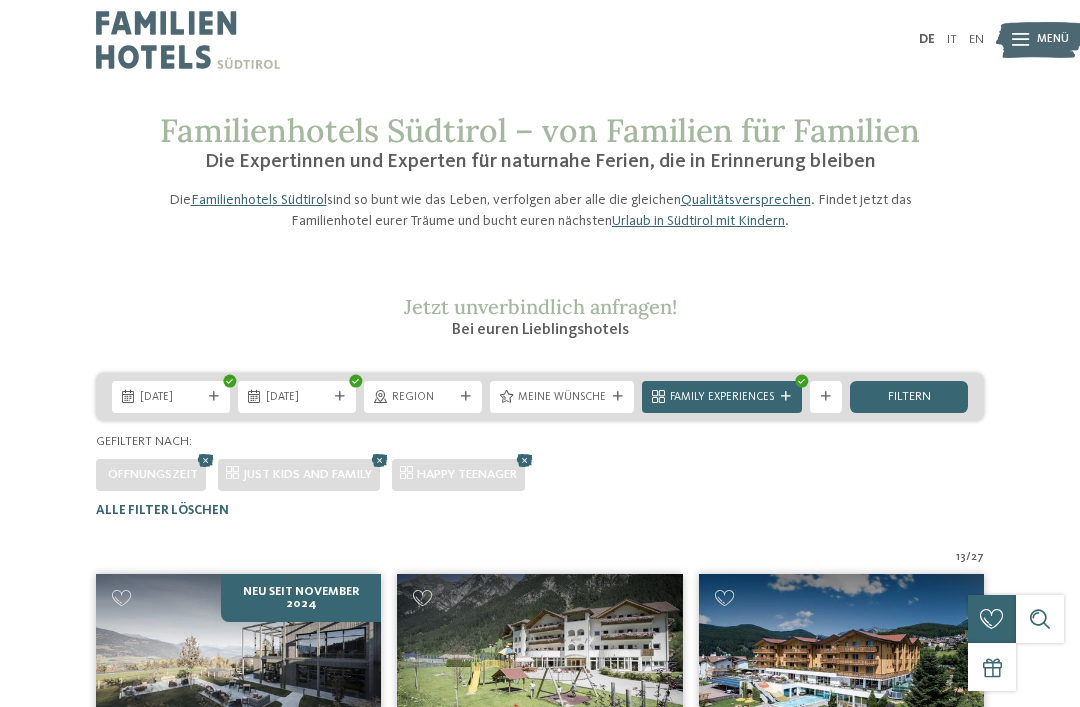 click on "Weitere Filter anzeigen" at bounding box center (826, 397) 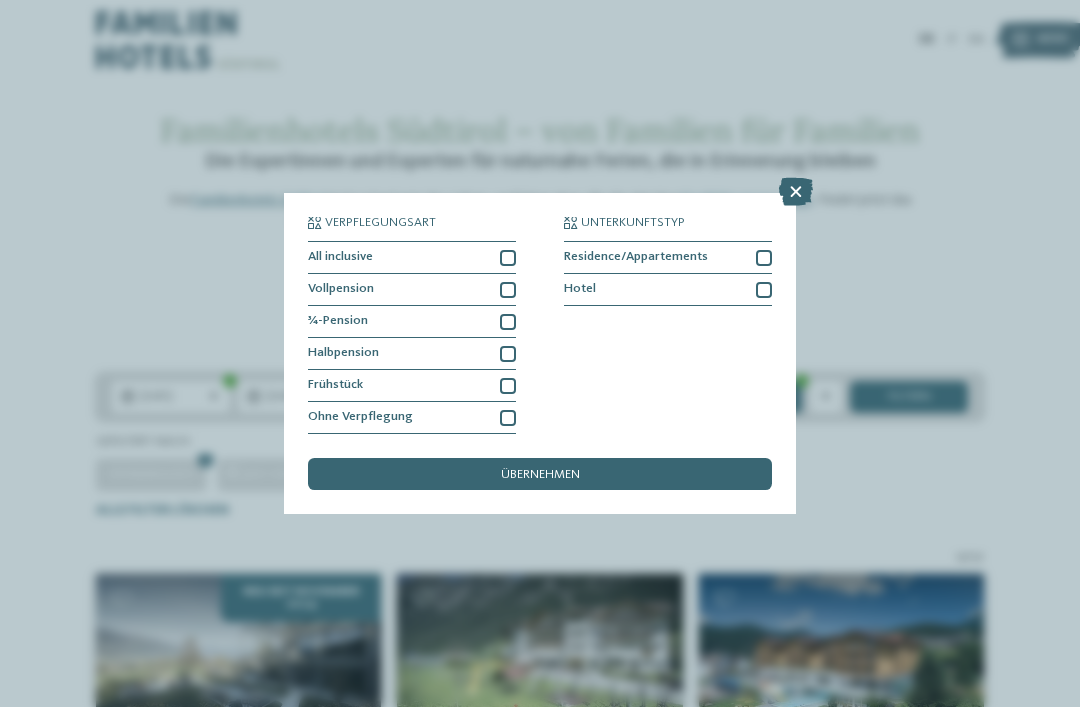 click on "Verpflegungsart
All inclusive
Vollpension
Hotel" at bounding box center (540, 353) 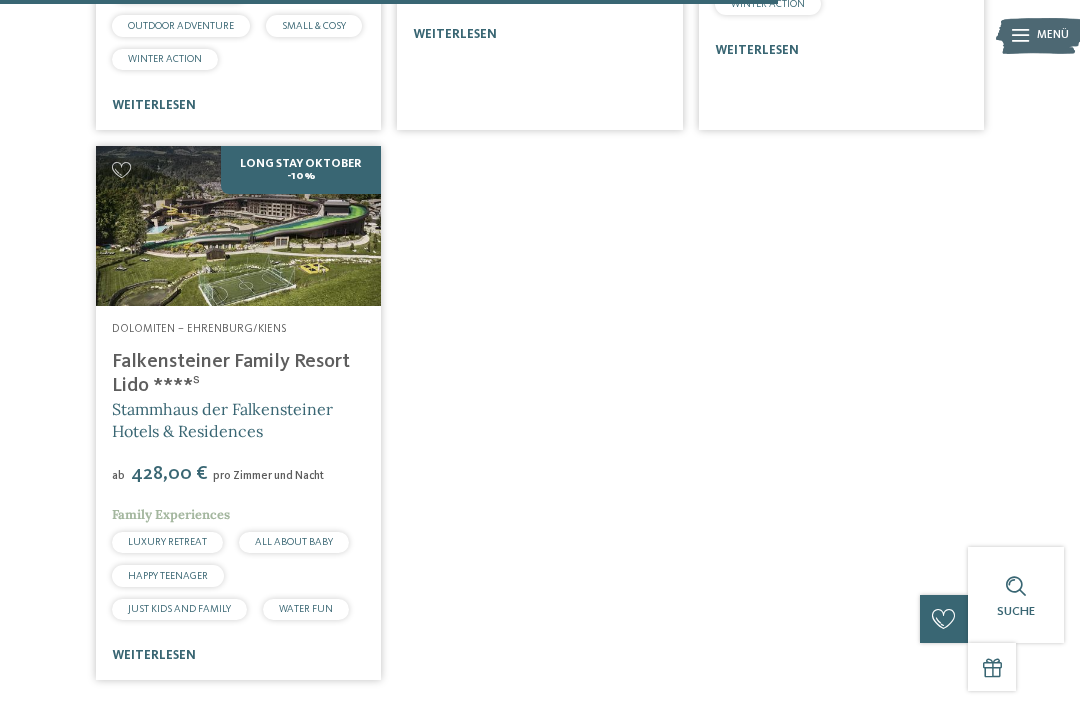scroll, scrollTop: 2586, scrollLeft: 0, axis: vertical 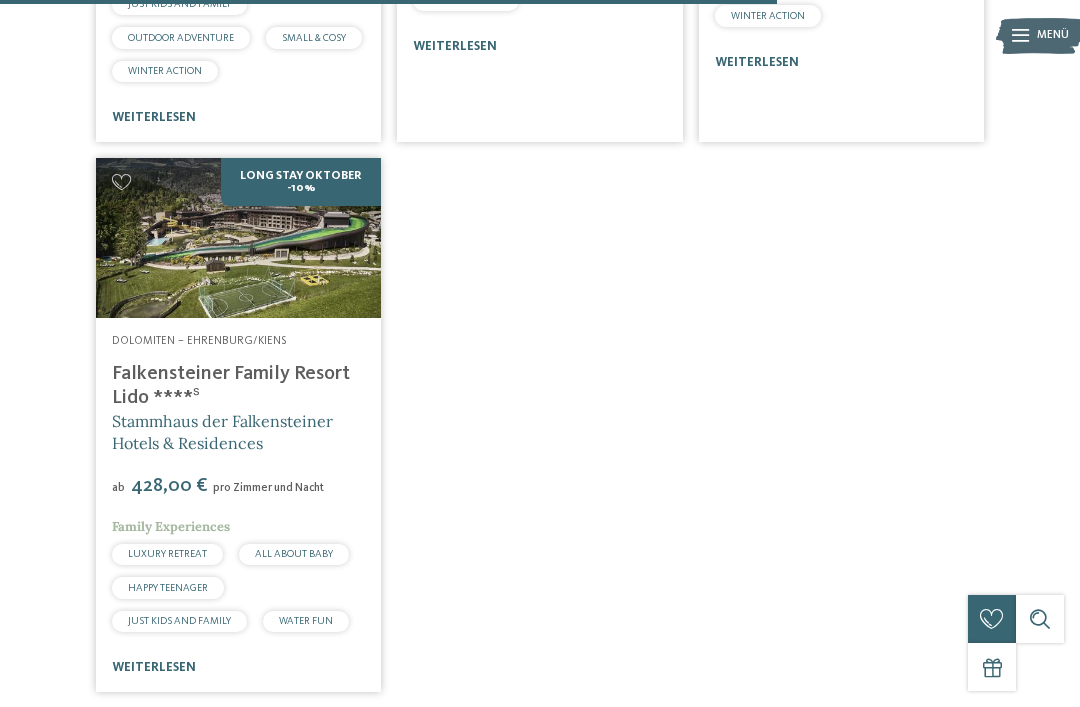 click at bounding box center (238, 238) 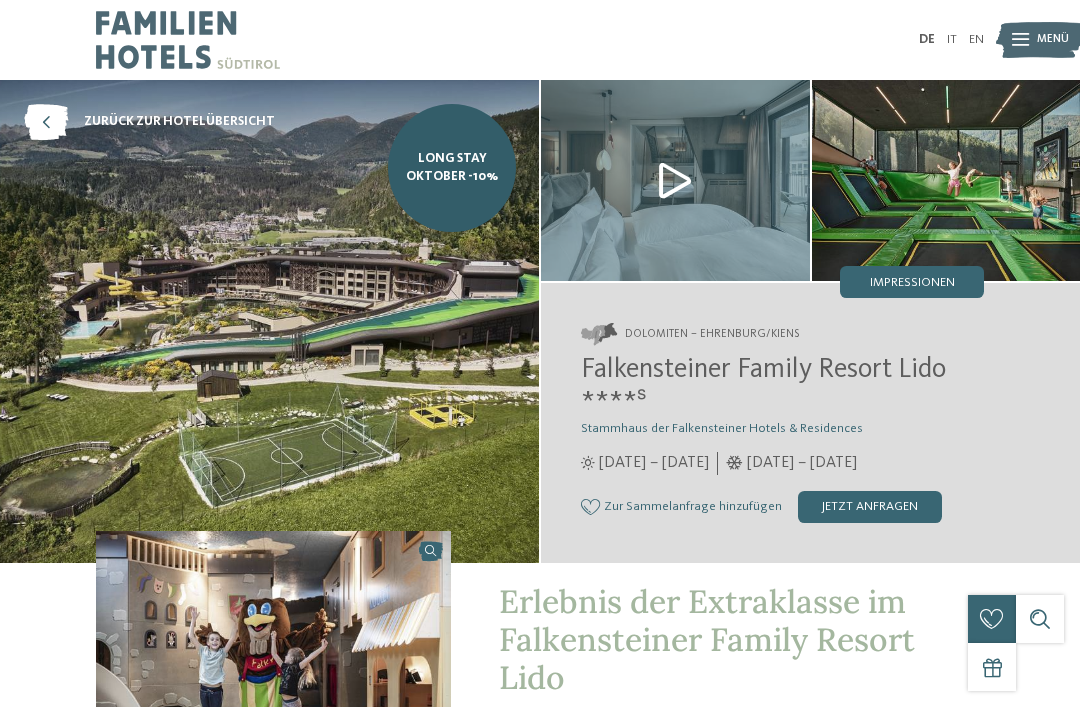 scroll, scrollTop: 0, scrollLeft: 0, axis: both 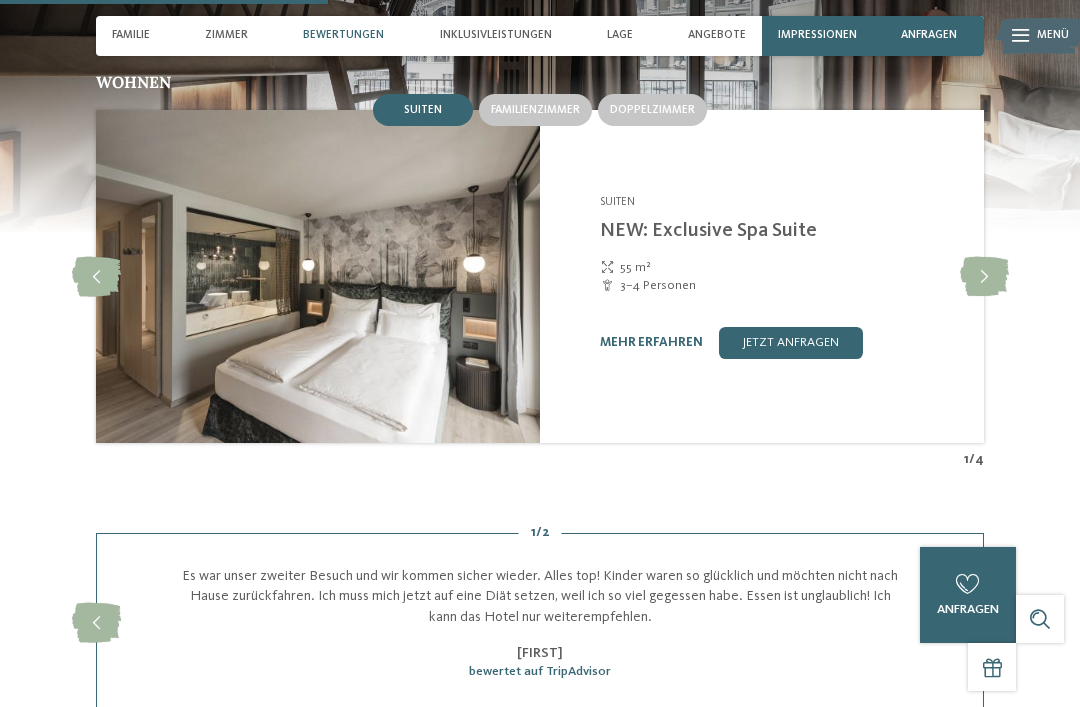 click at bounding box center (984, 277) 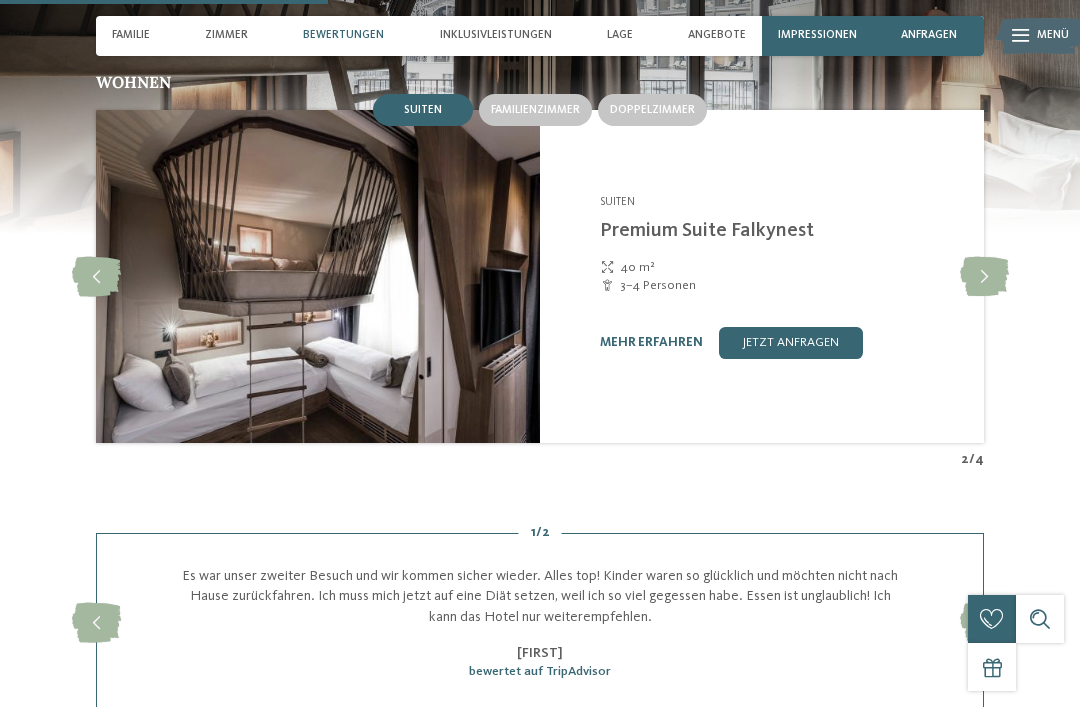 click at bounding box center (984, 277) 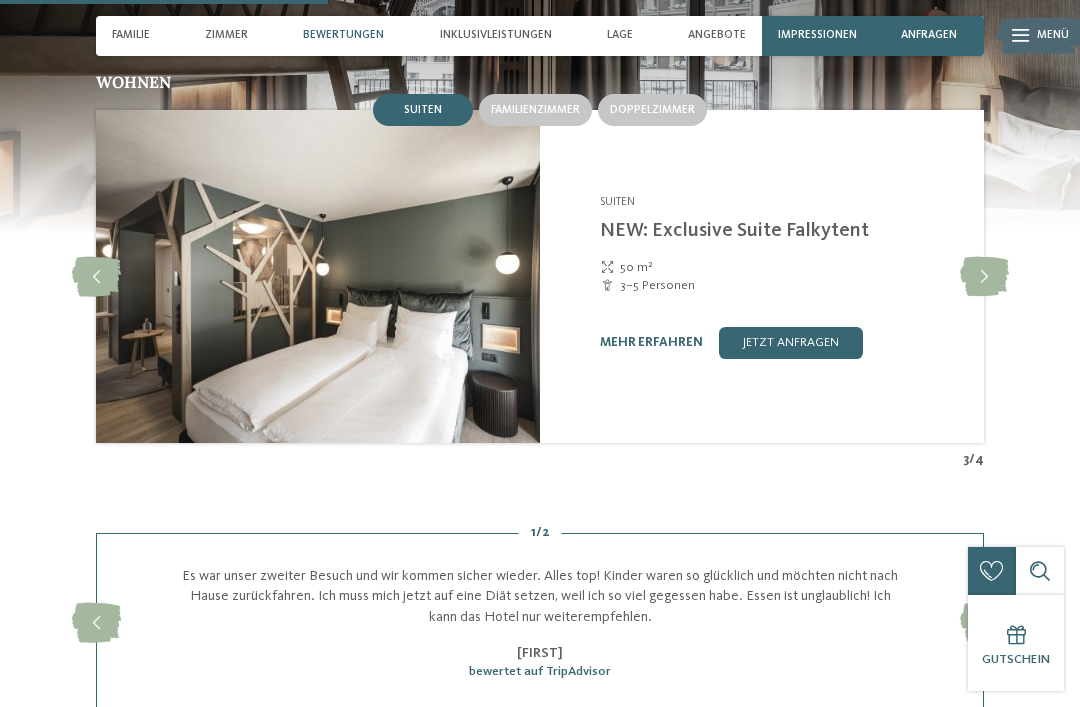 click at bounding box center (984, 277) 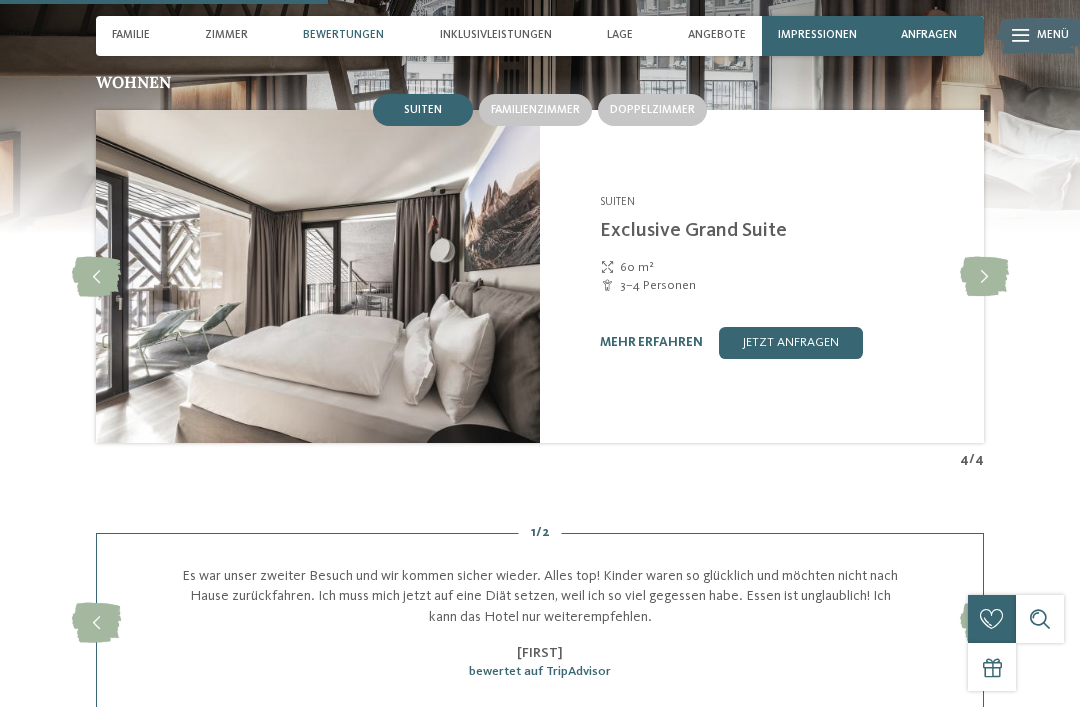 click at bounding box center [984, 277] 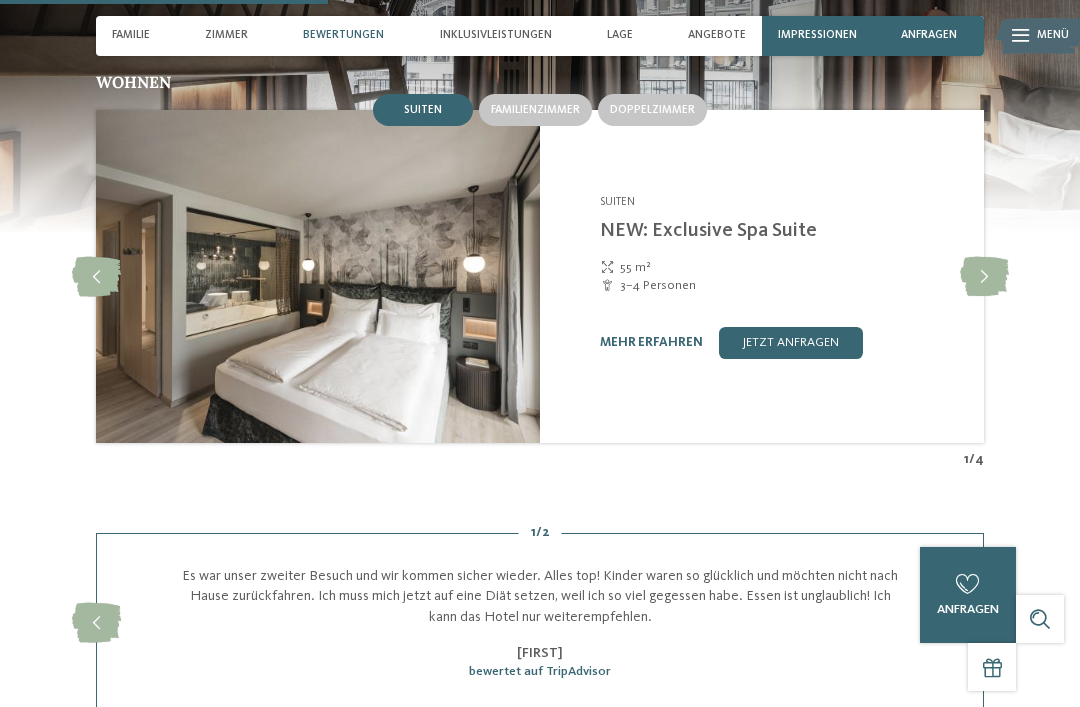 click at bounding box center [984, 277] 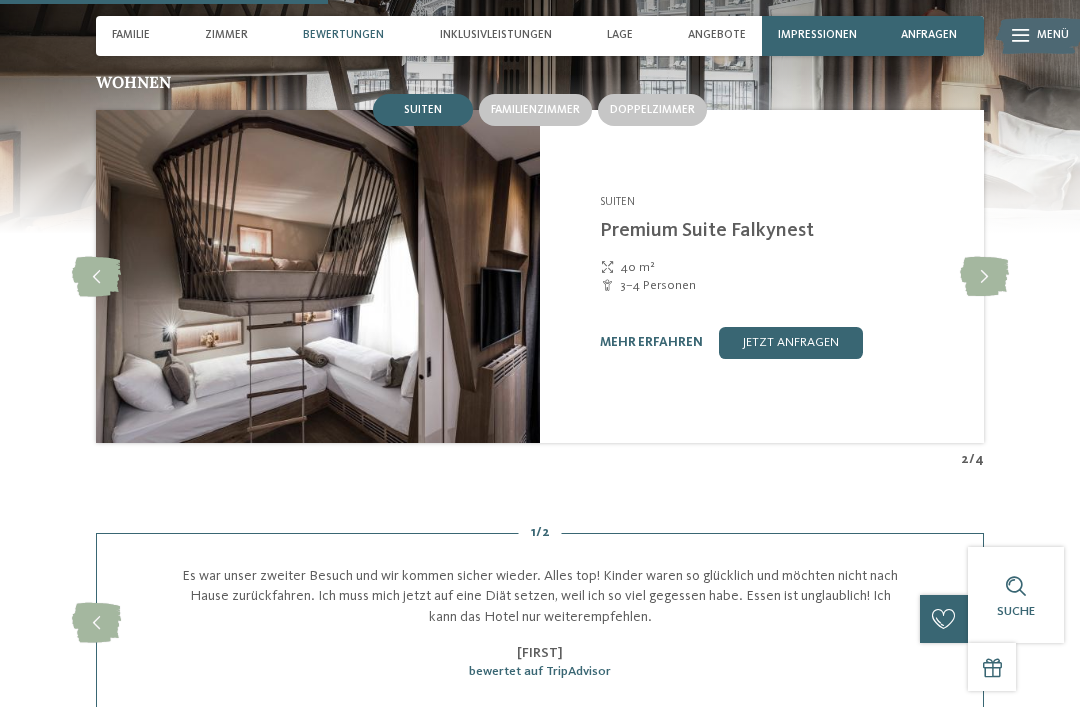 click on "Familienzimmer" at bounding box center [535, 110] 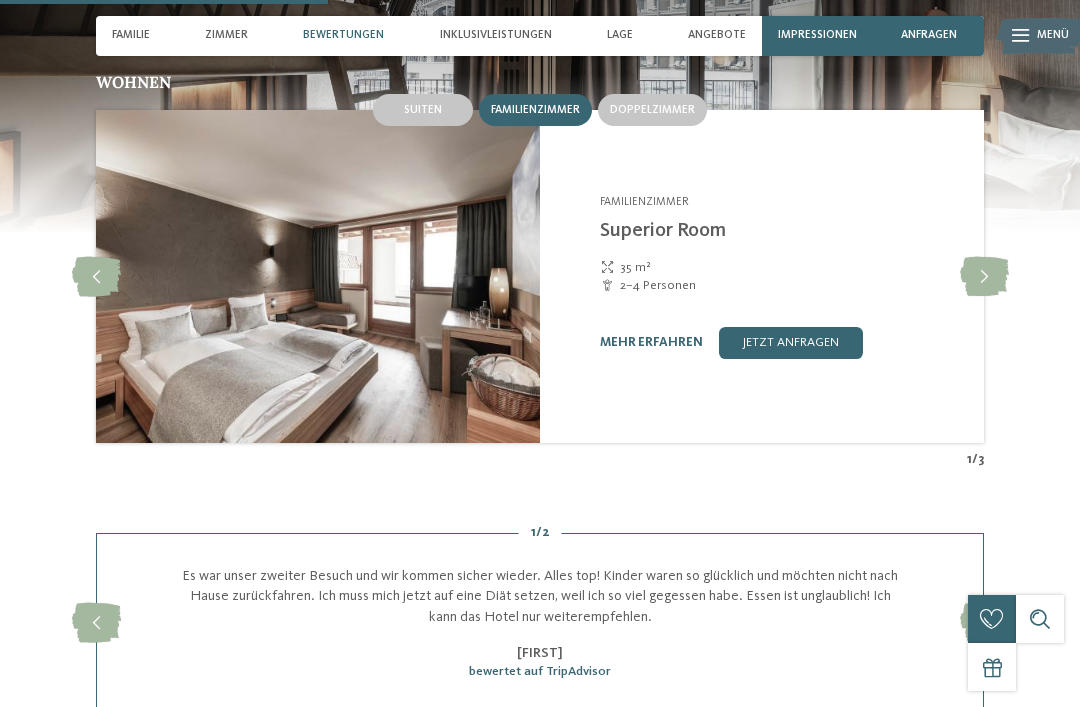 click at bounding box center (984, 277) 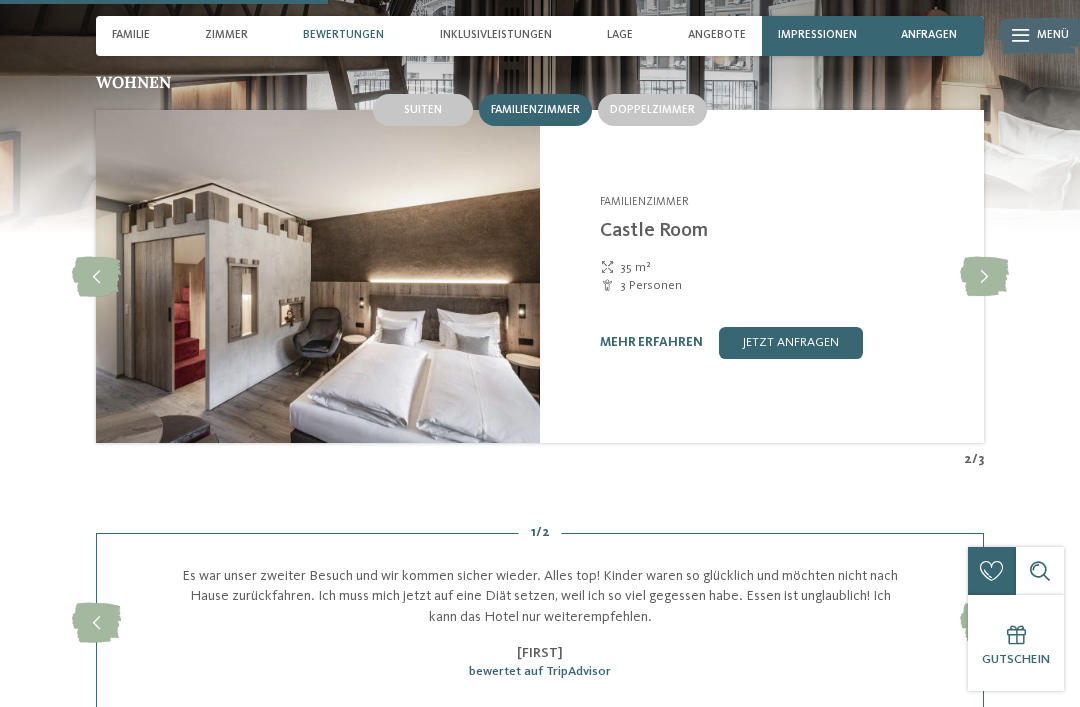 click at bounding box center [984, 277] 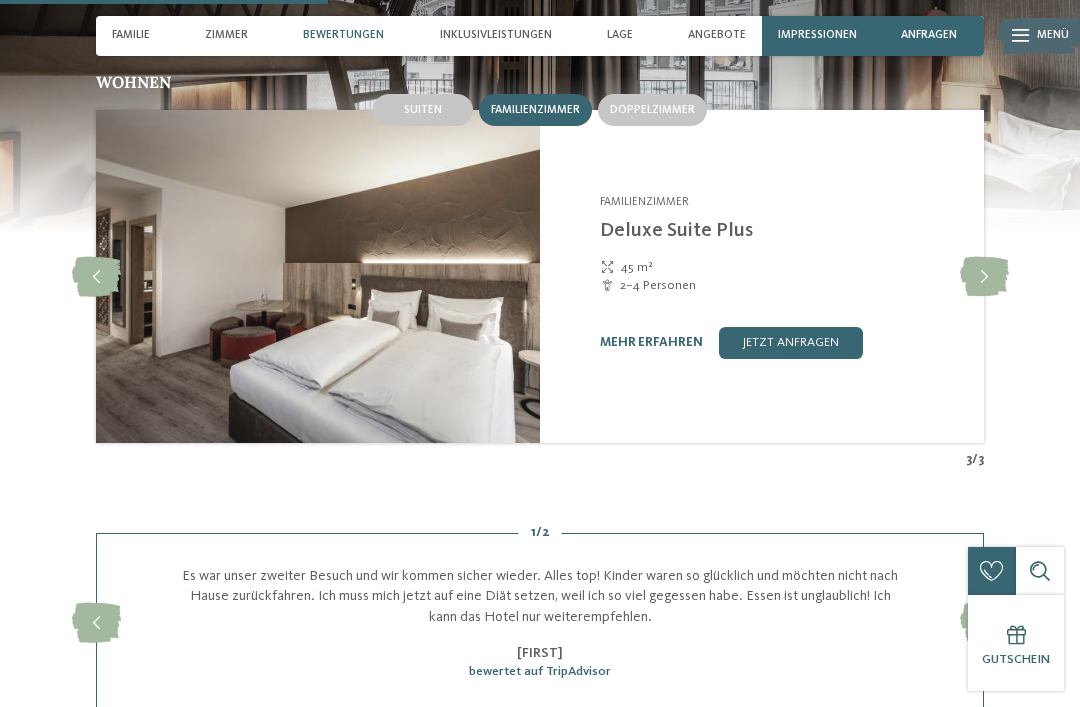 click at bounding box center [984, 277] 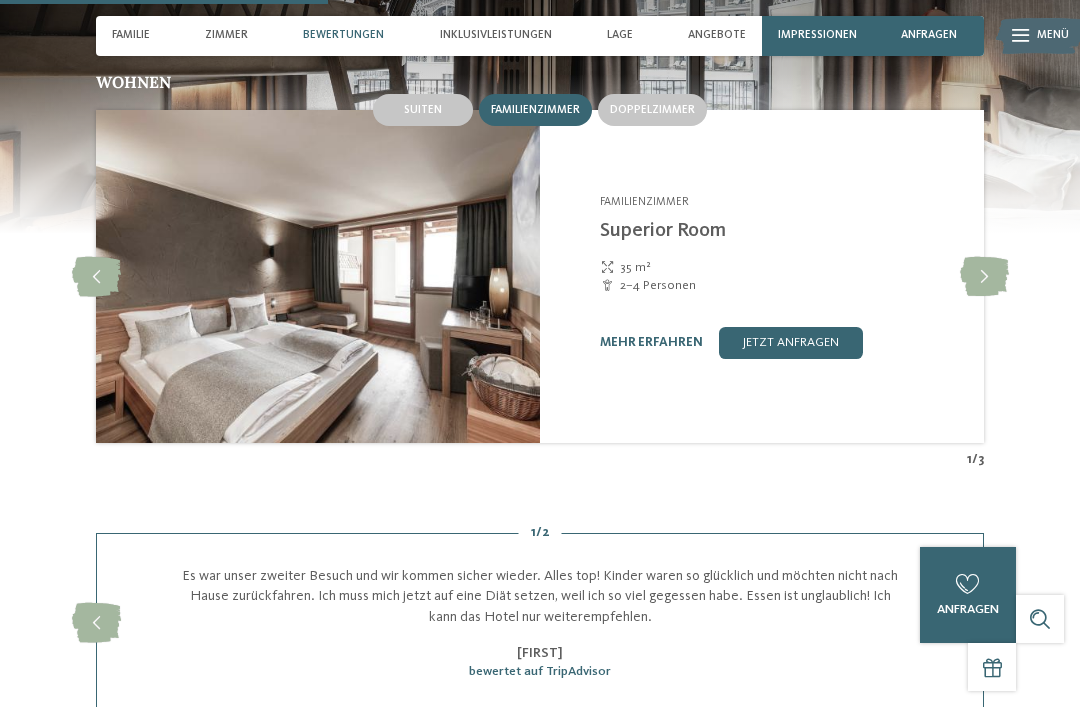click at bounding box center [984, 277] 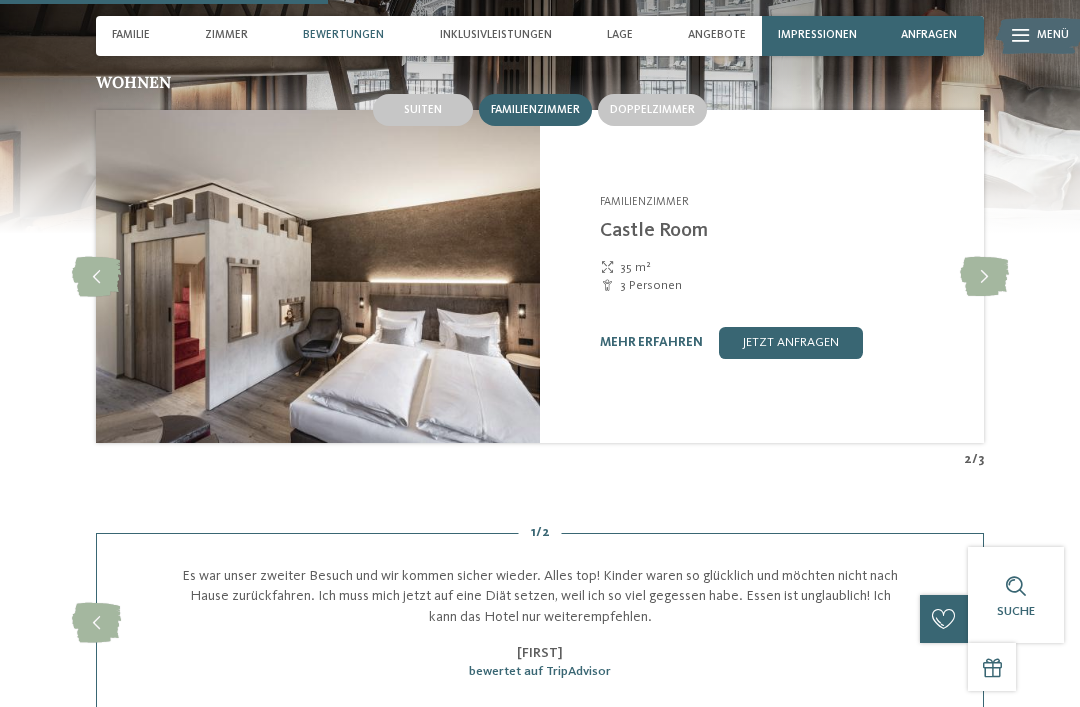 click on "Doppelzimmer" at bounding box center [652, 110] 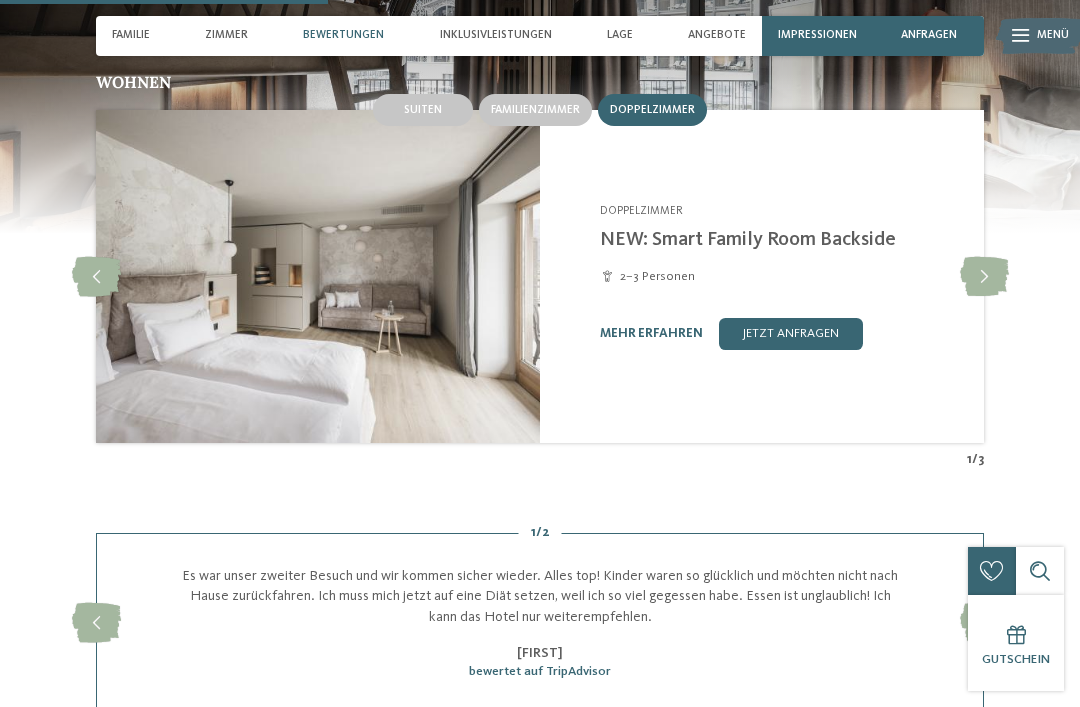 click on "Familienzimmer" at bounding box center (535, 110) 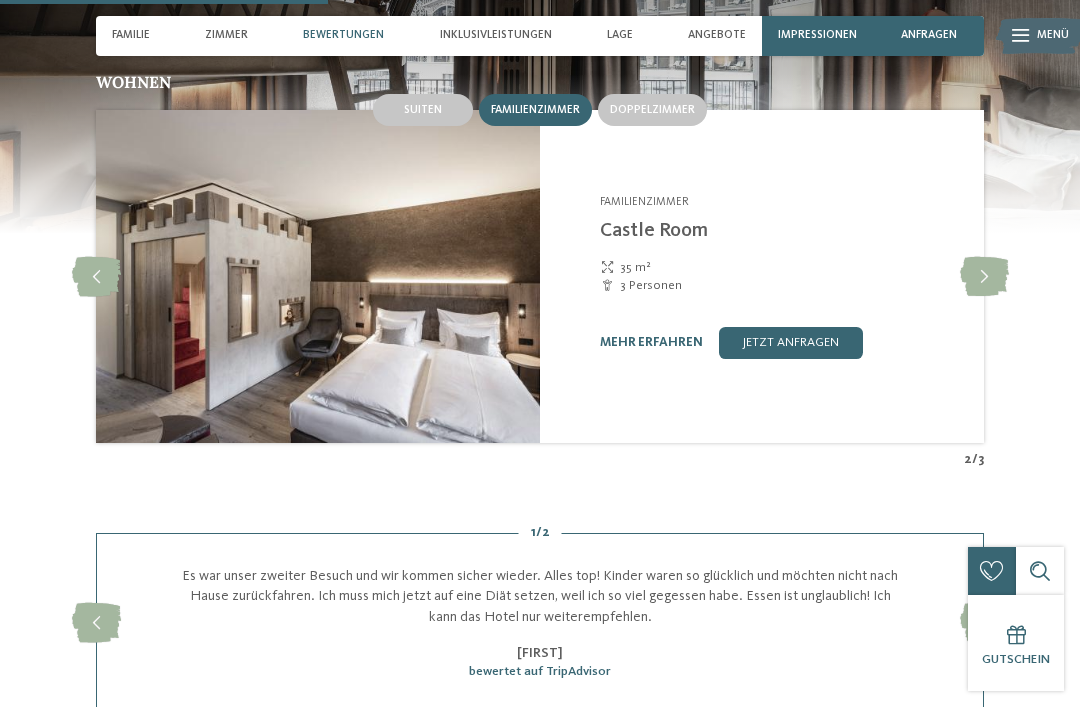 click on "Suiten" at bounding box center [423, 110] 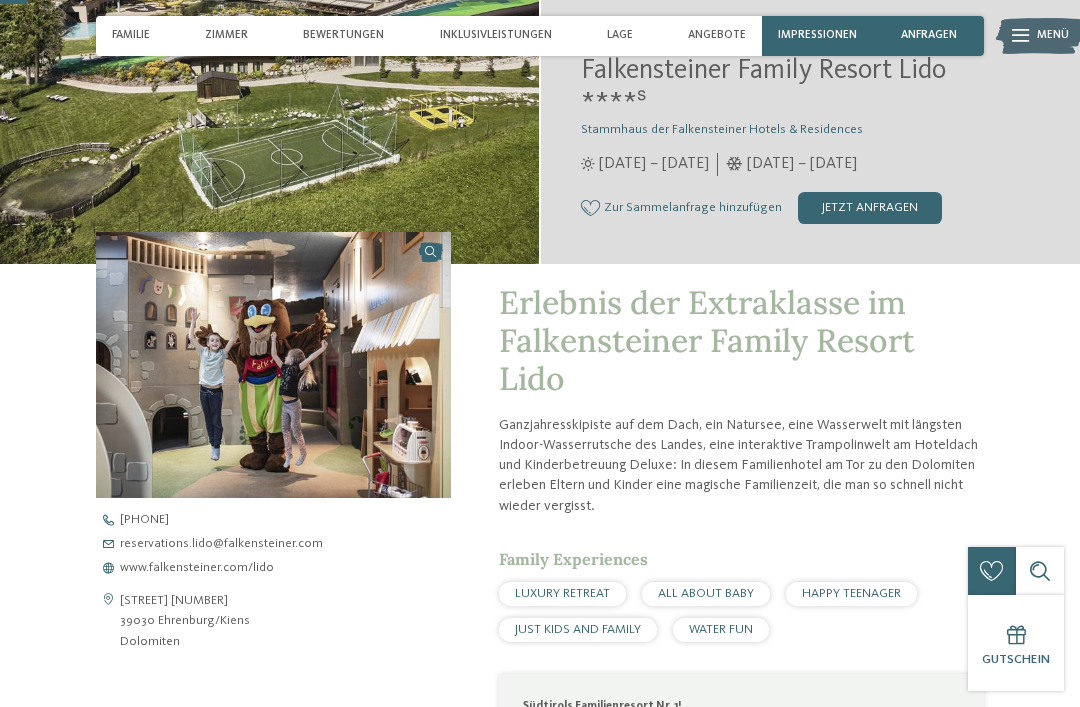 scroll, scrollTop: 0, scrollLeft: 0, axis: both 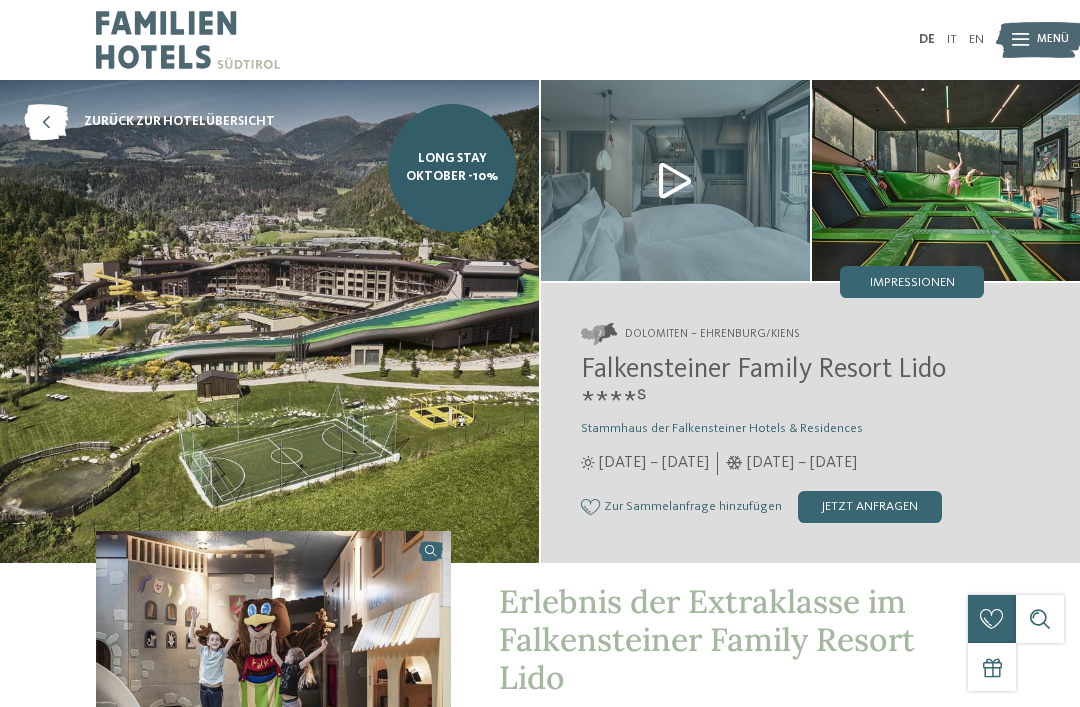 click on "jetzt anfragen" at bounding box center (870, 507) 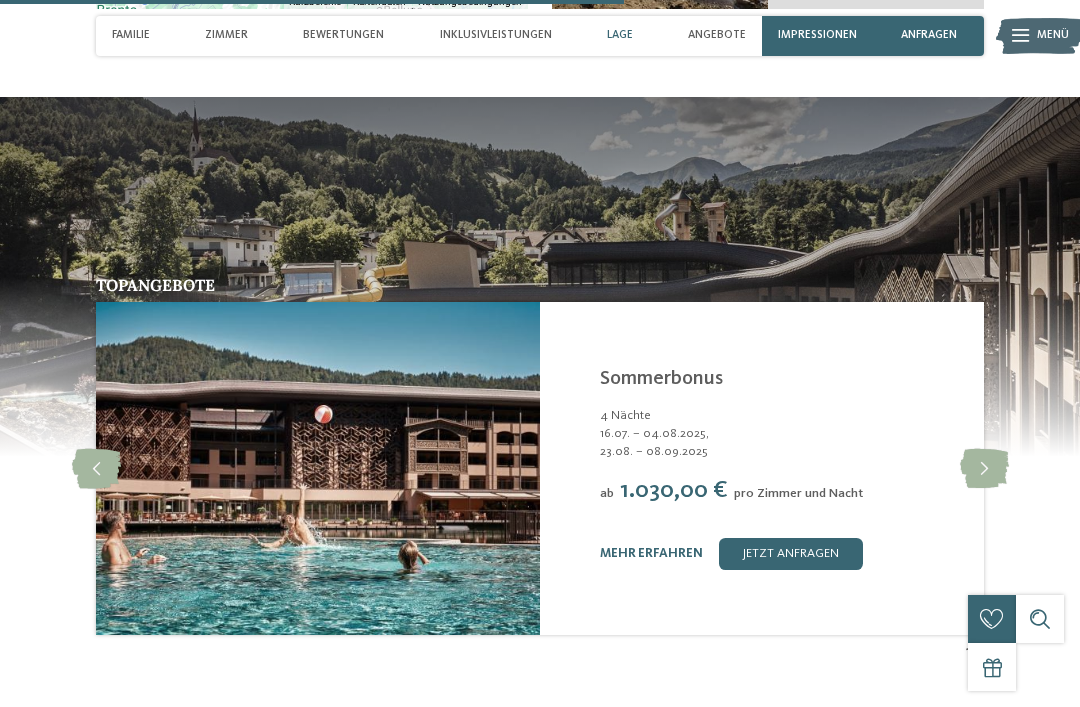 scroll, scrollTop: 3237, scrollLeft: 0, axis: vertical 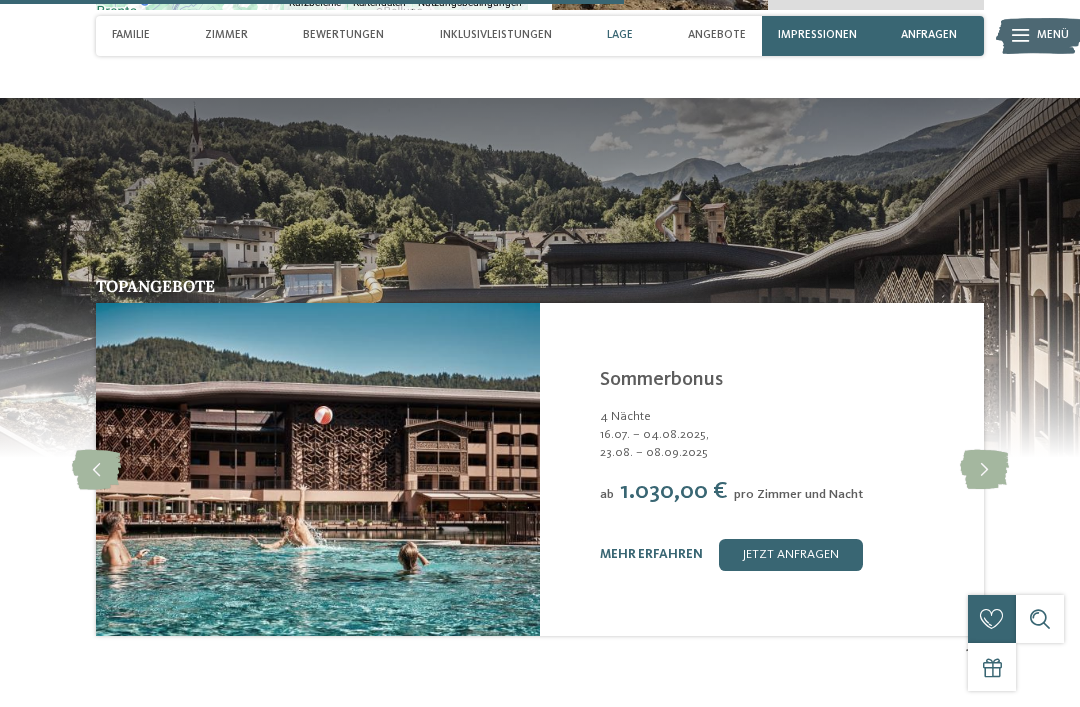 click on "23.08. – 08.09.2025" at bounding box center [782, 453] 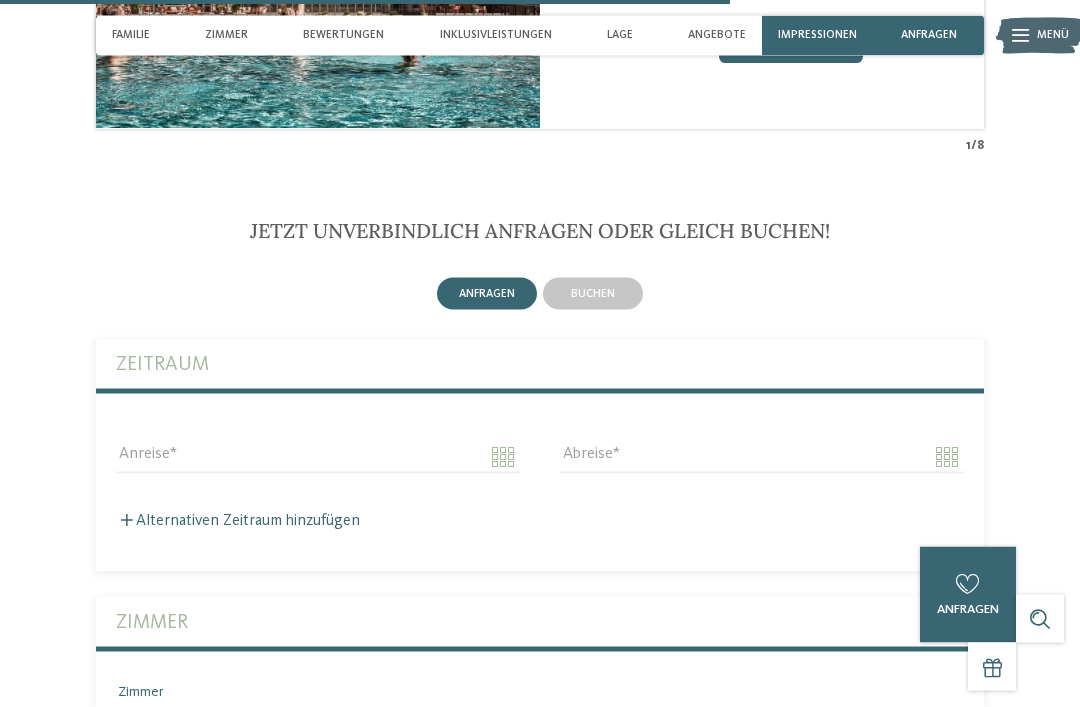 scroll, scrollTop: 3745, scrollLeft: 0, axis: vertical 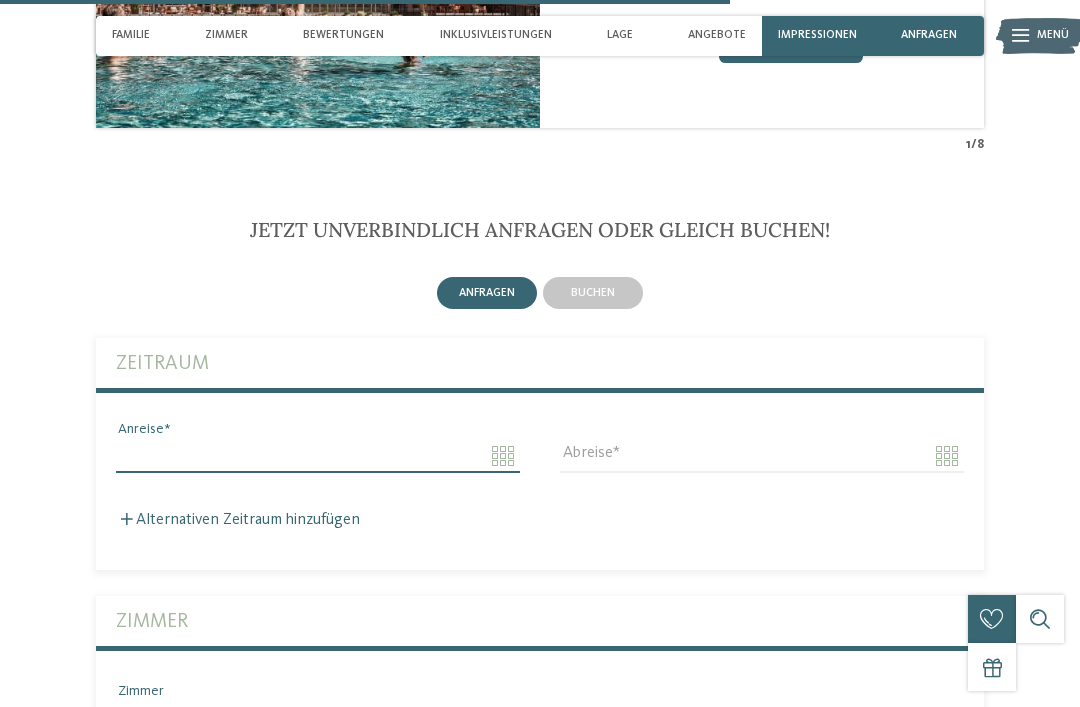 click on "Kleinen Moment noch – die Webseite wird geladen …
DE
IT" at bounding box center [540, -572] 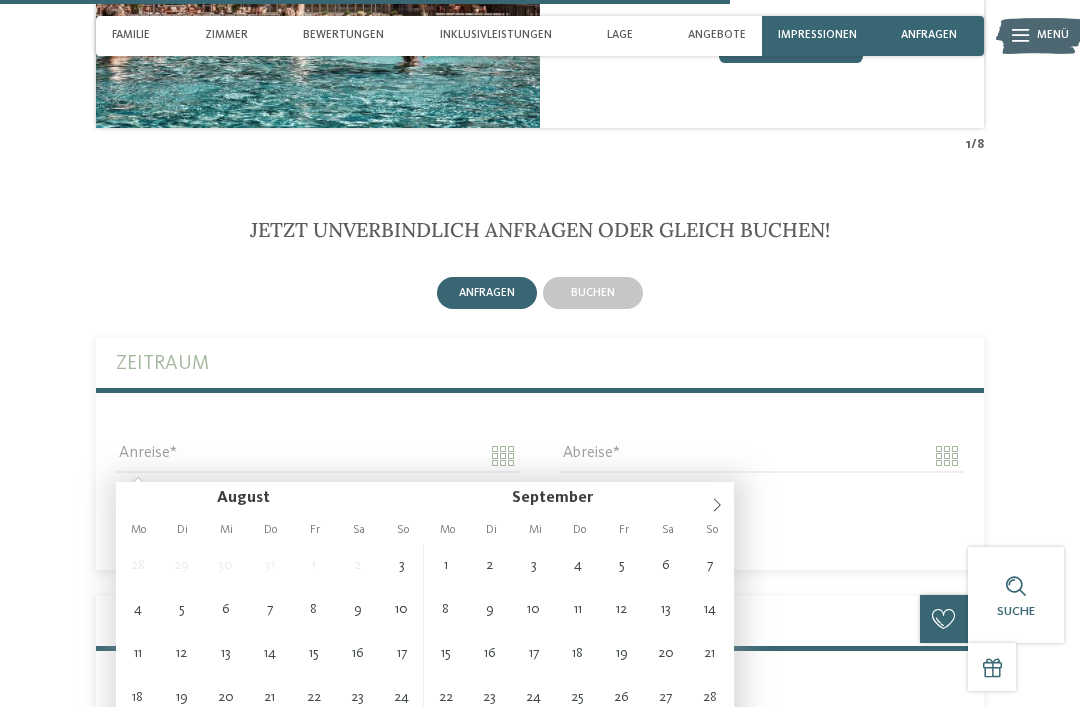 type on "**********" 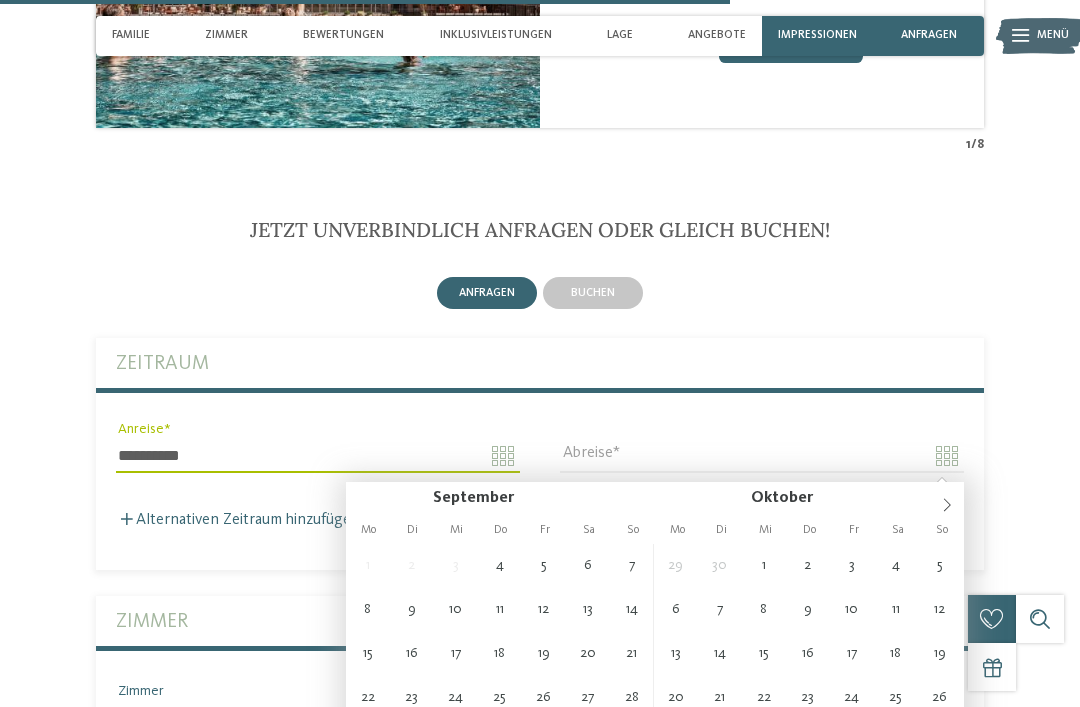 type on "**********" 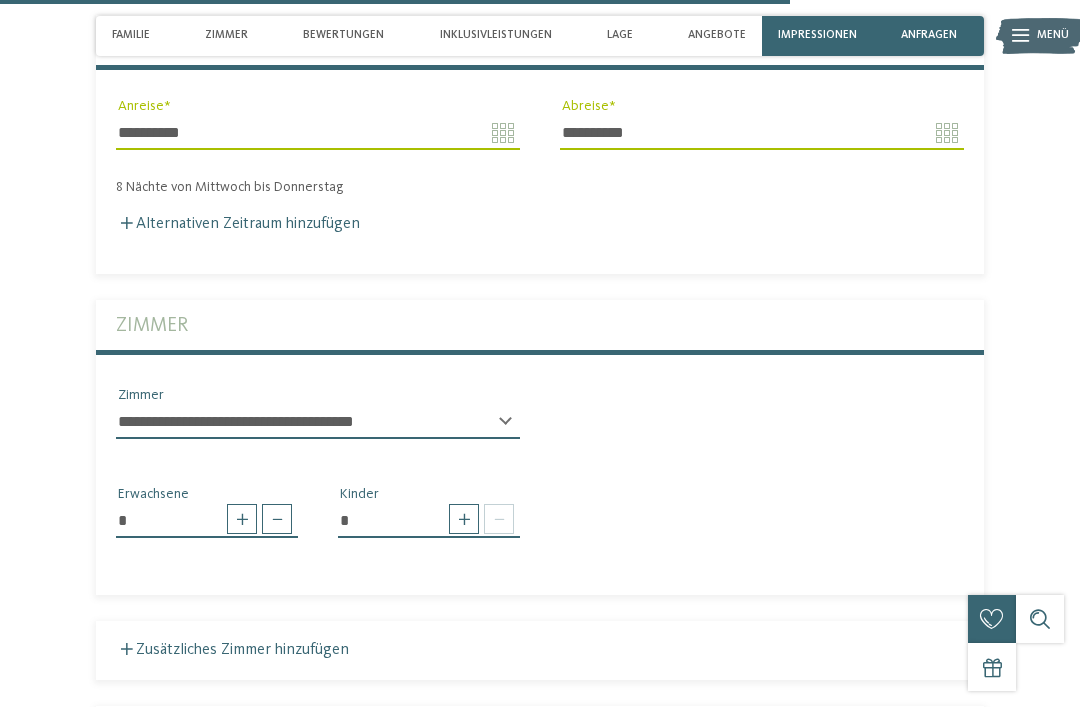 scroll, scrollTop: 4067, scrollLeft: 0, axis: vertical 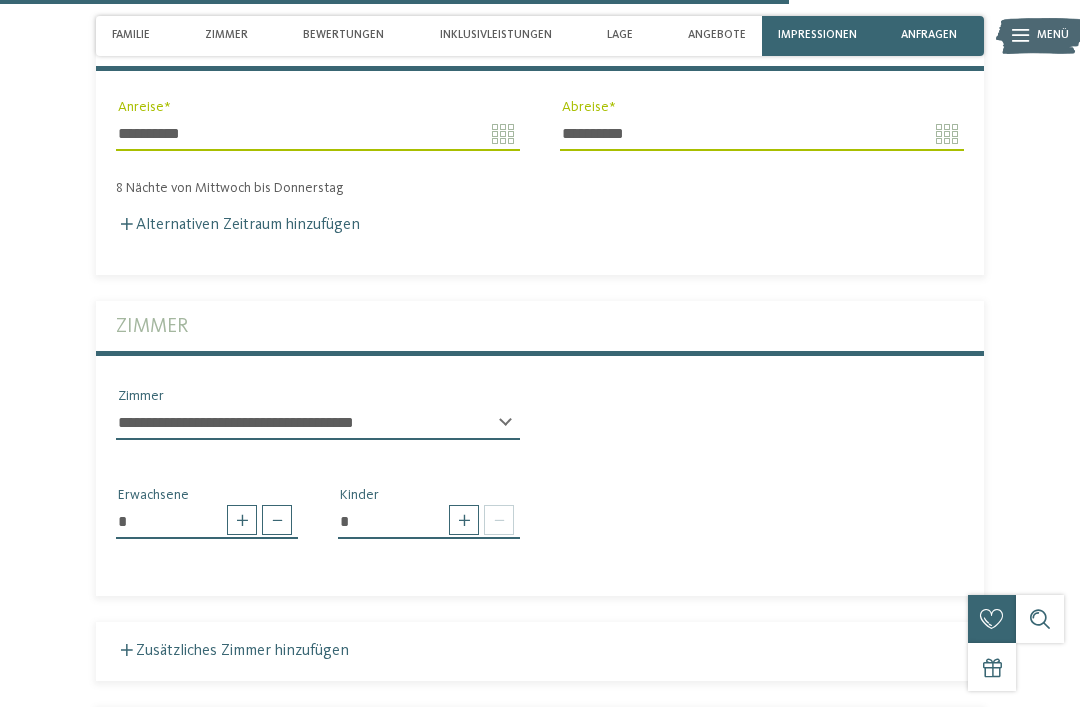 click at bounding box center (464, 520) 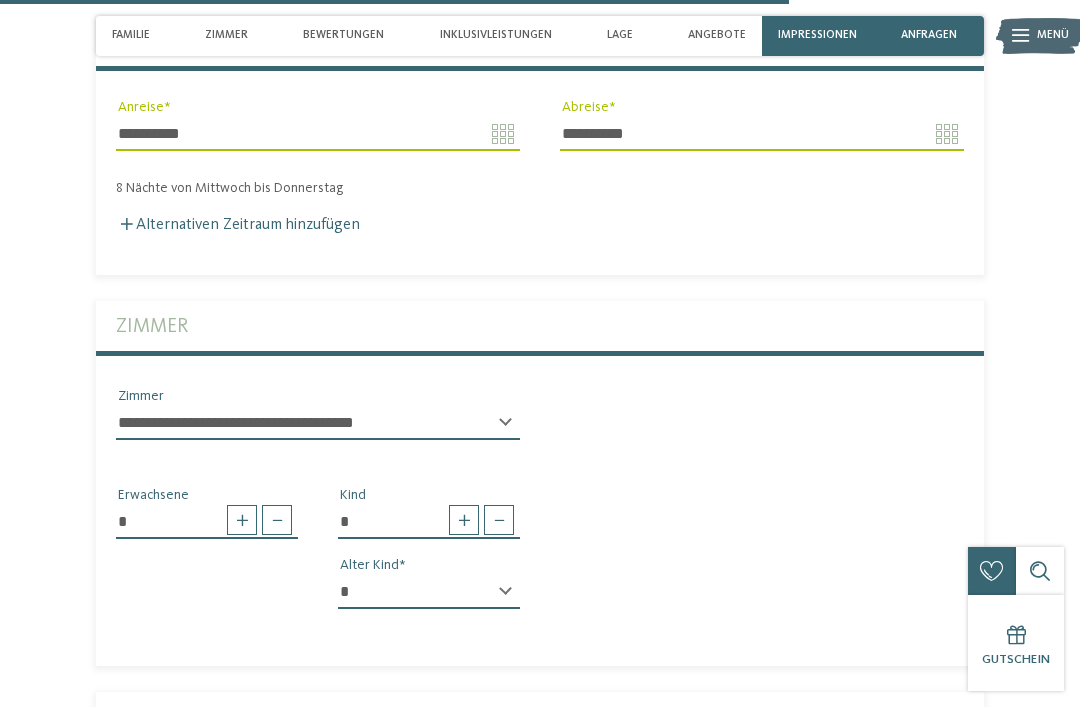 click on "* * * * * * * * * * * ** ** ** ** ** ** ** **" at bounding box center (429, 592) 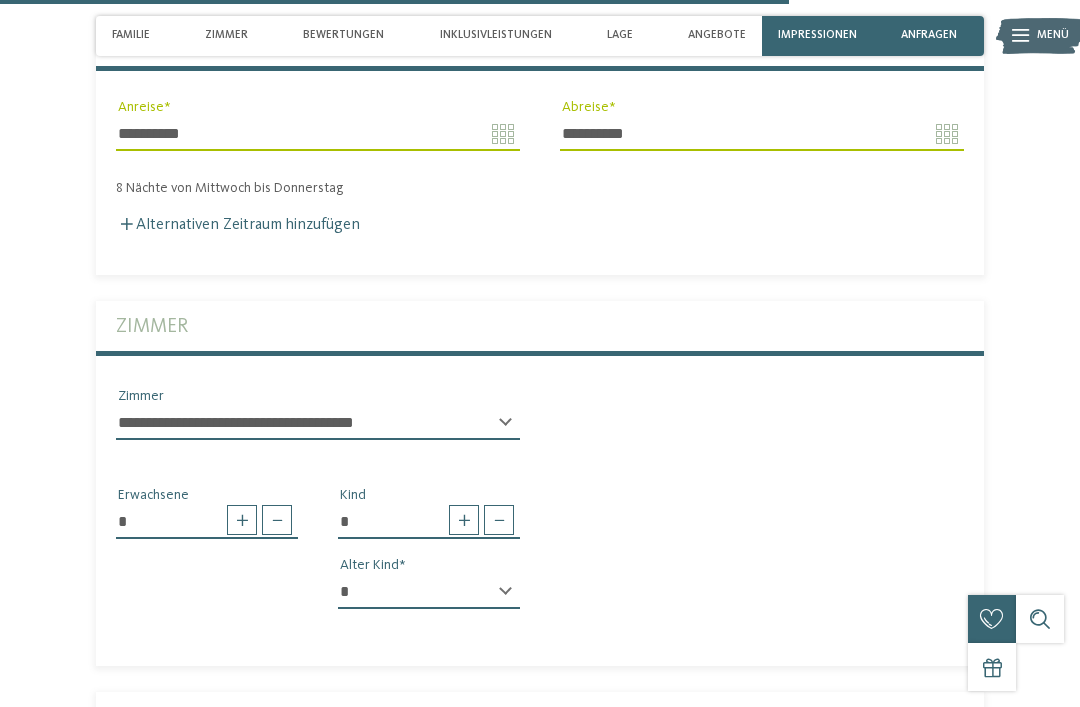 select on "**" 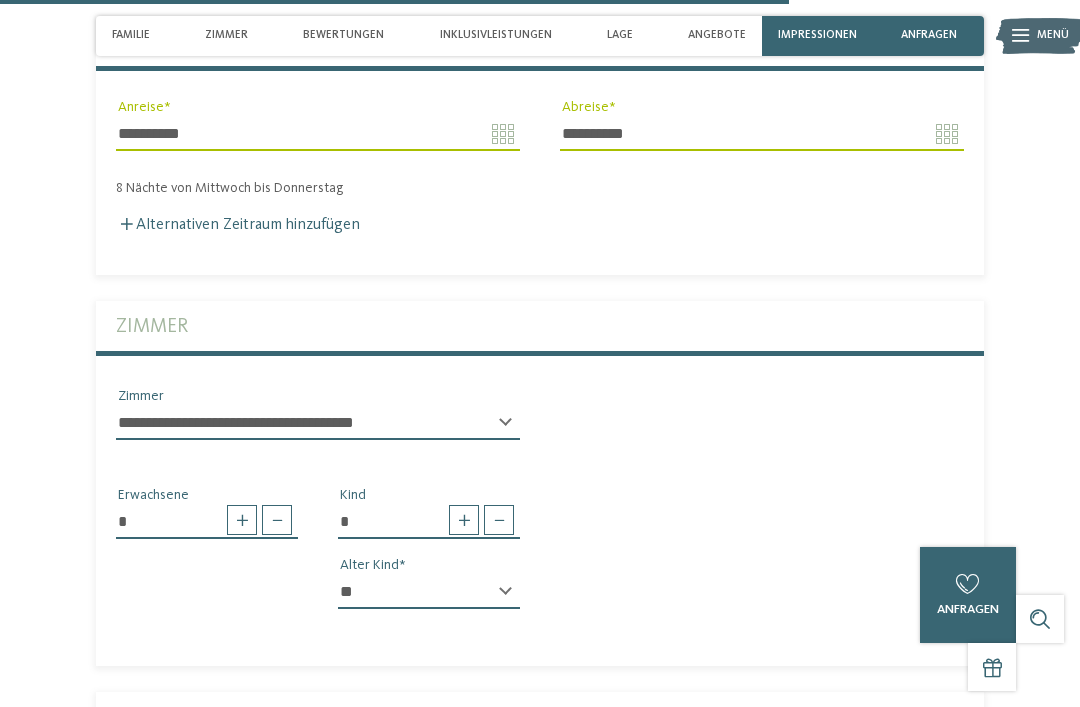 click at bounding box center [464, 520] 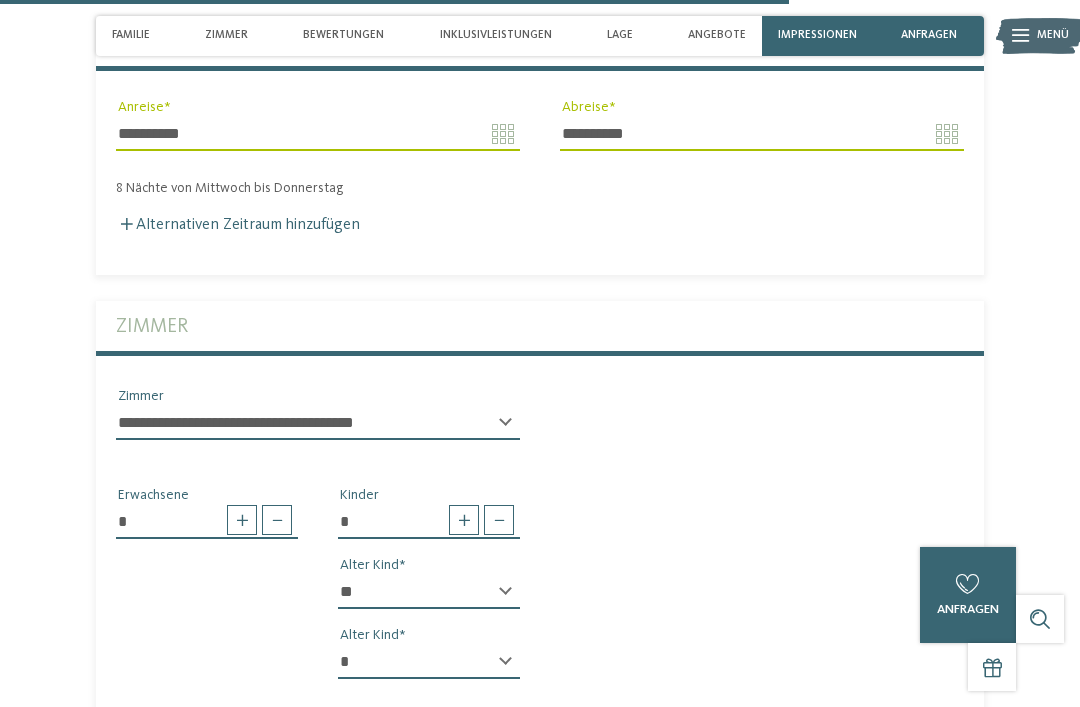 click on "* * * * * * * * * * * ** ** ** ** ** ** ** **" at bounding box center [429, 662] 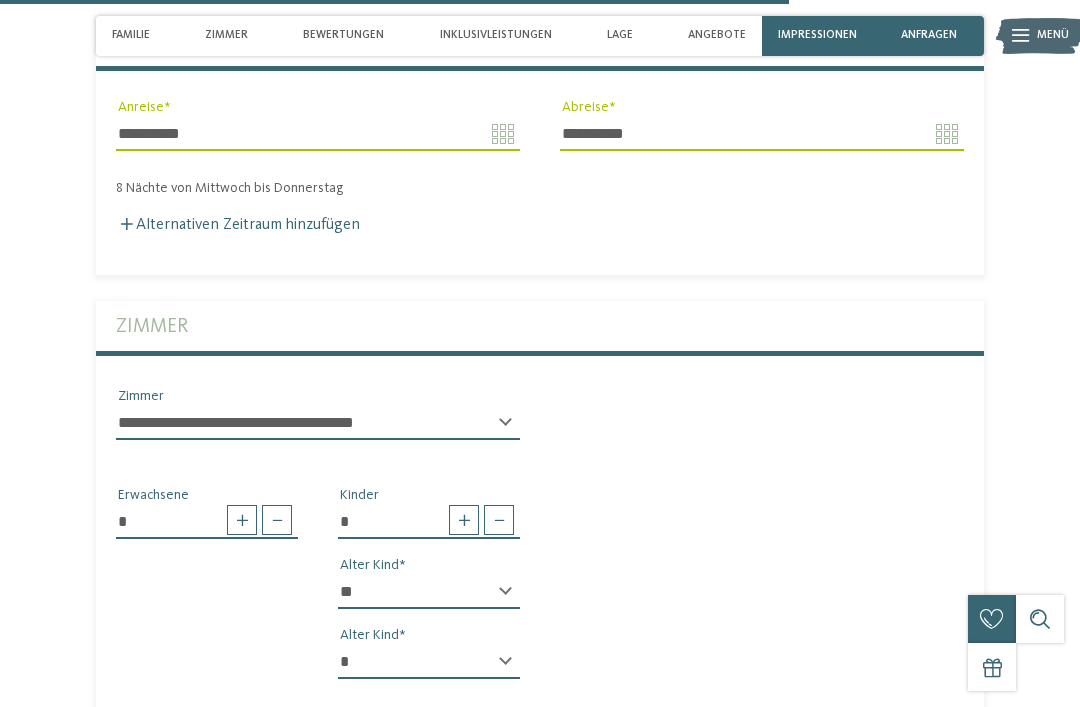 select on "**" 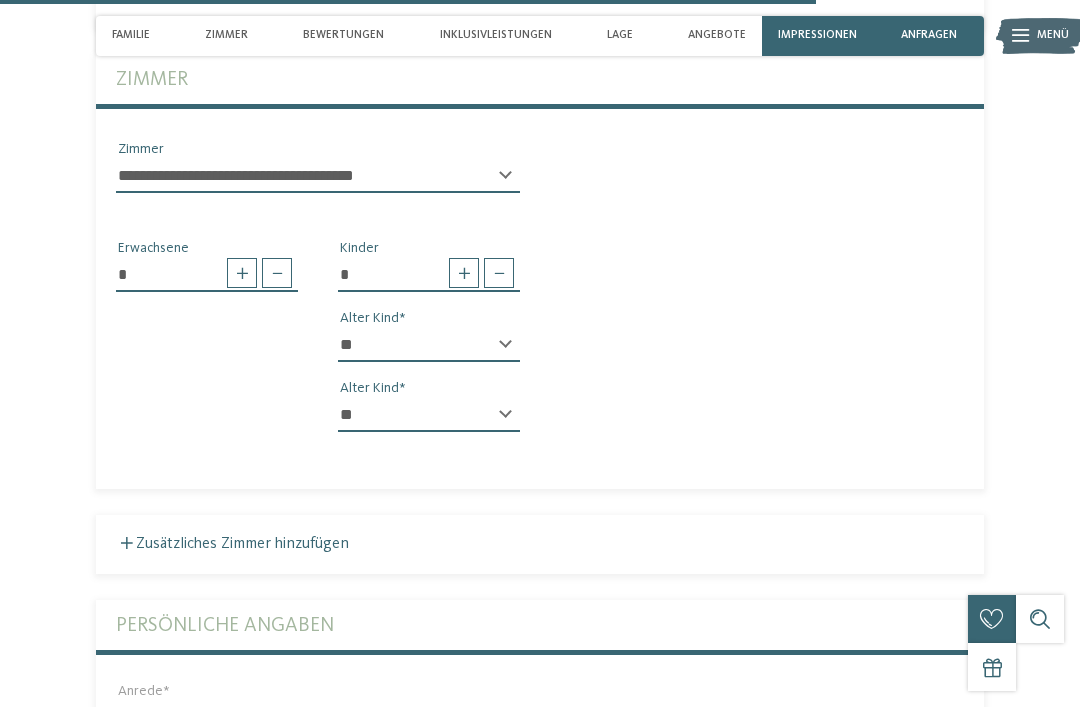 scroll, scrollTop: 4315, scrollLeft: 0, axis: vertical 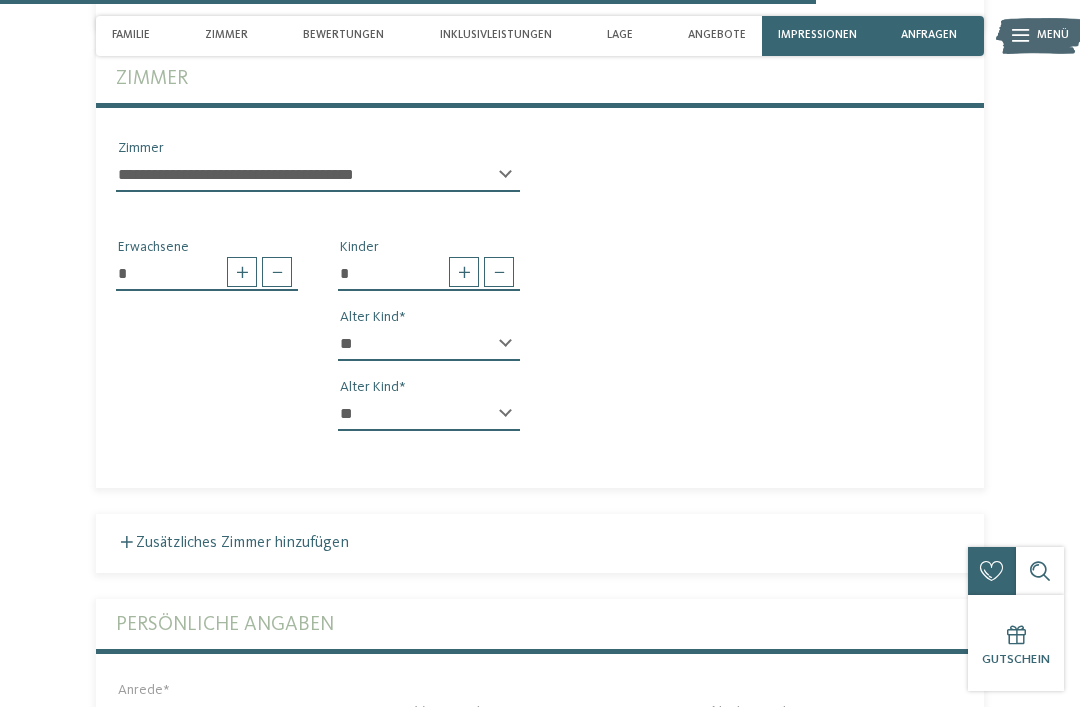 click on "Zusätzliches Zimmer hinzufügen" at bounding box center [540, 543] 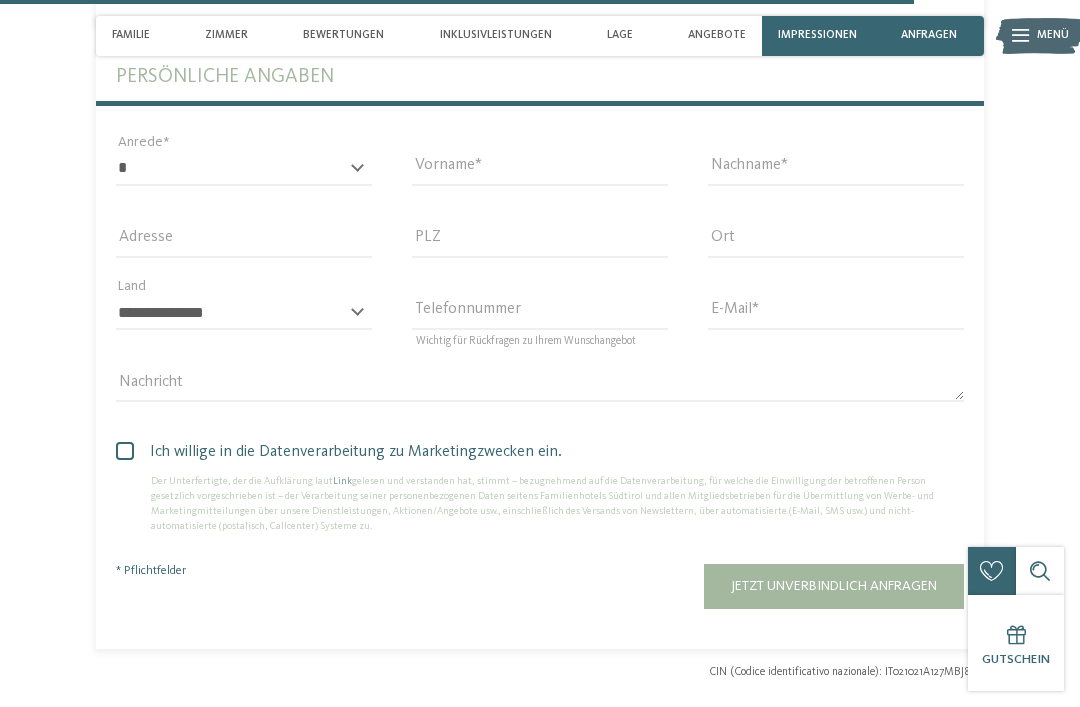 scroll, scrollTop: 4864, scrollLeft: 0, axis: vertical 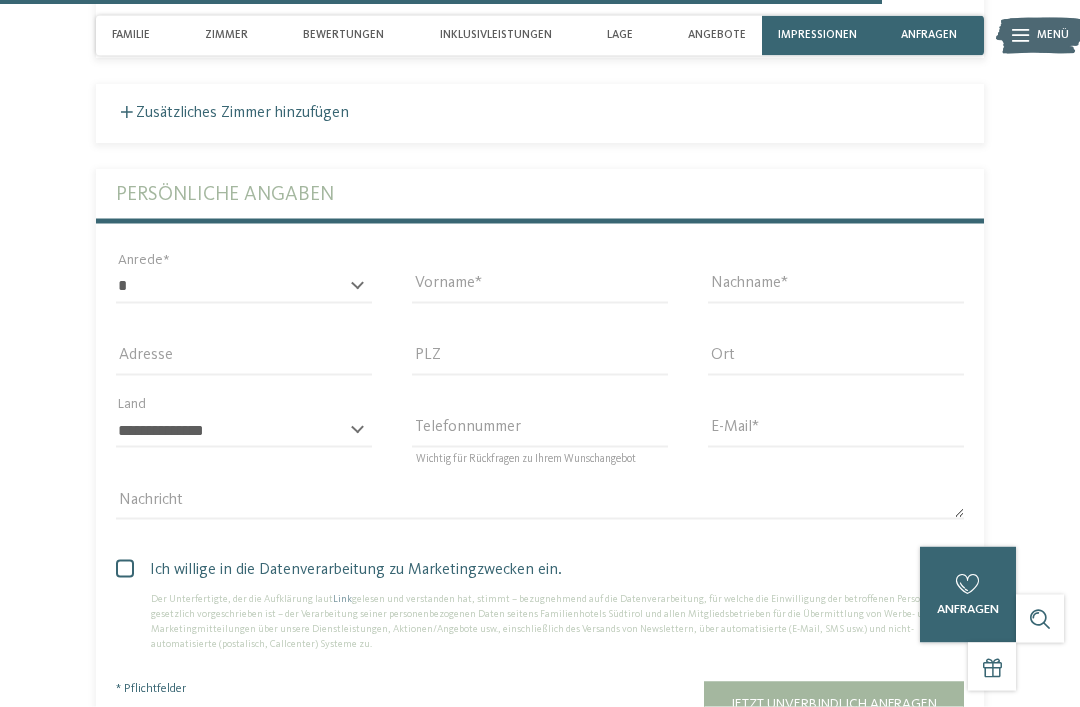 type 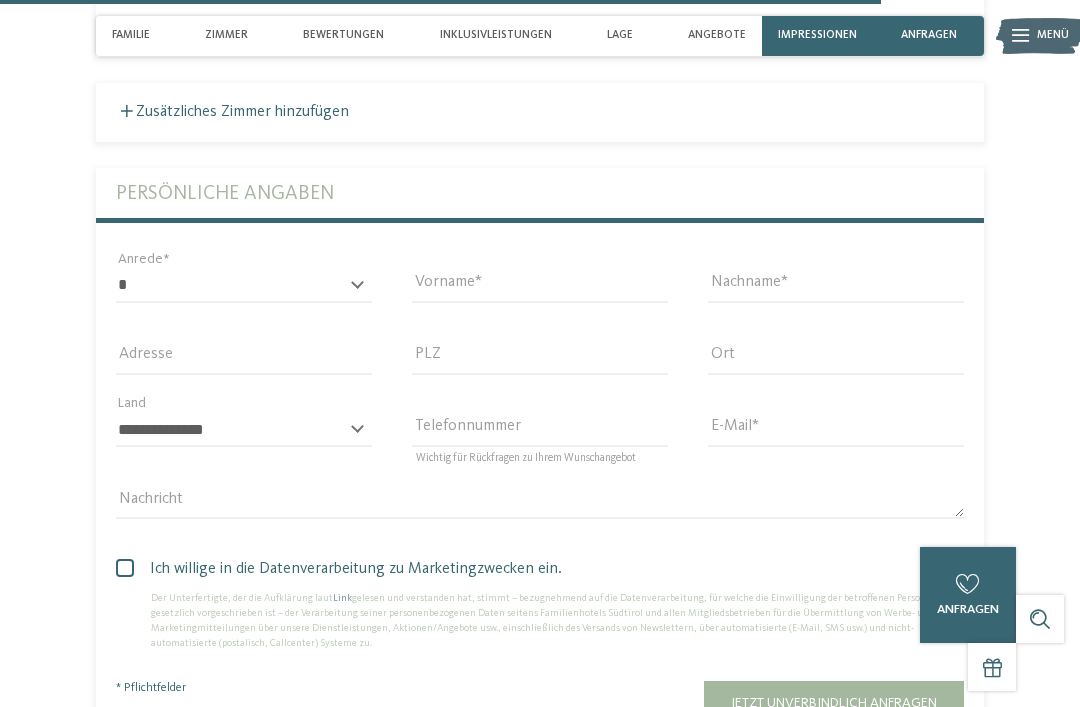 scroll, scrollTop: 4743, scrollLeft: 0, axis: vertical 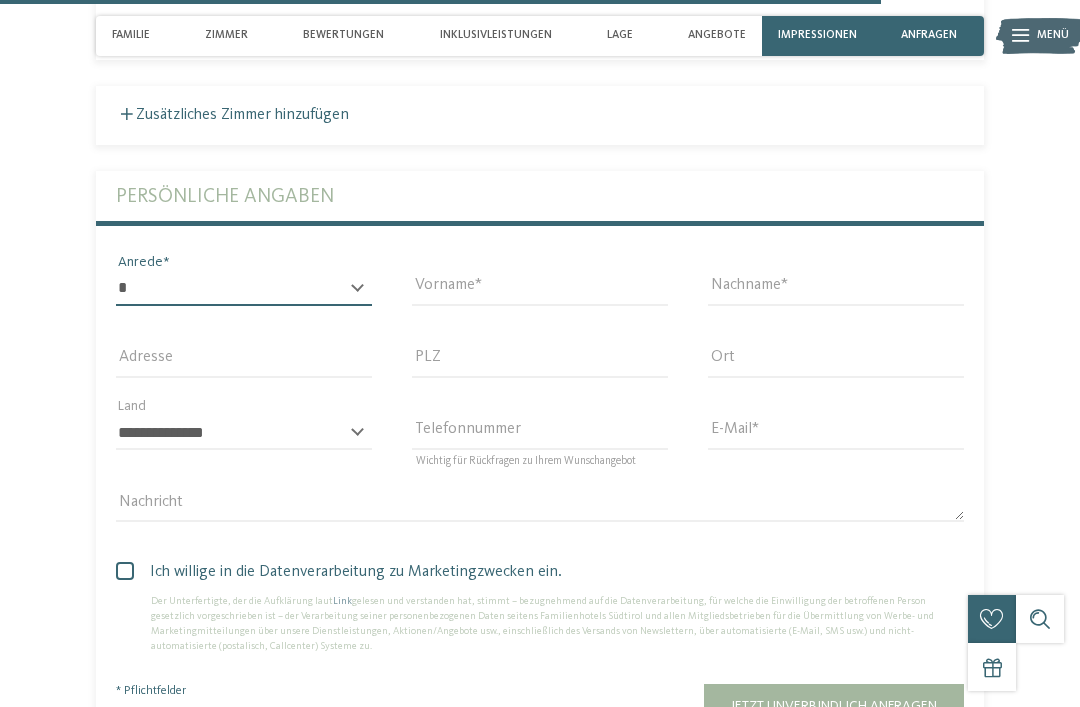 click on "* **** **** ******* ******" at bounding box center [244, 289] 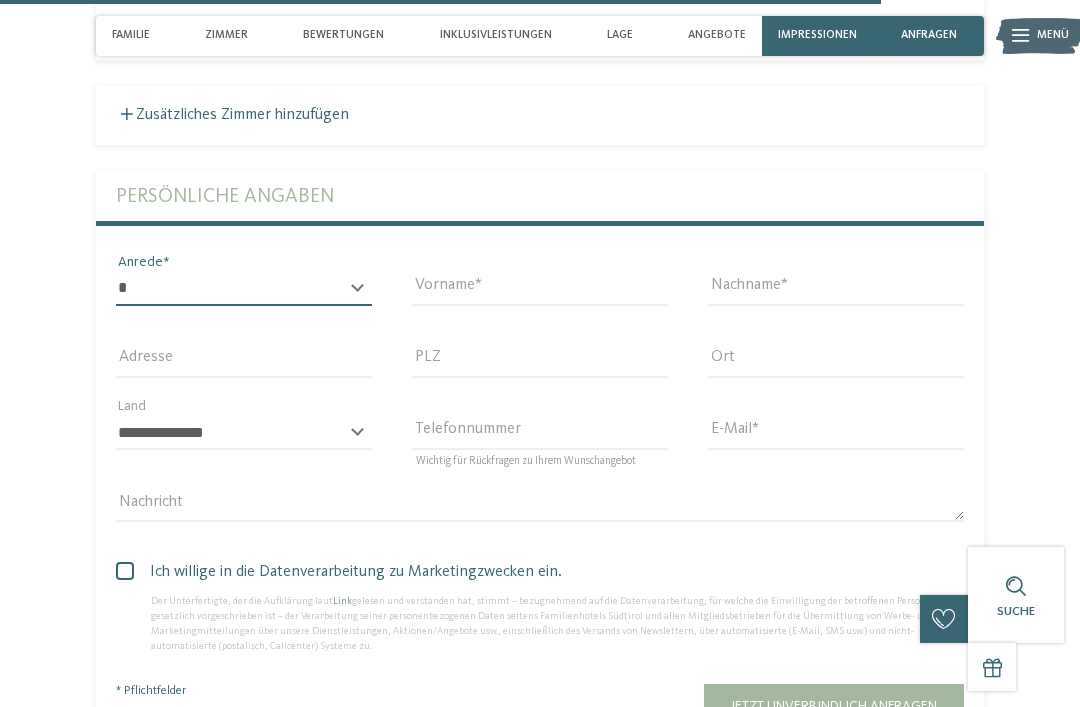 select on "*" 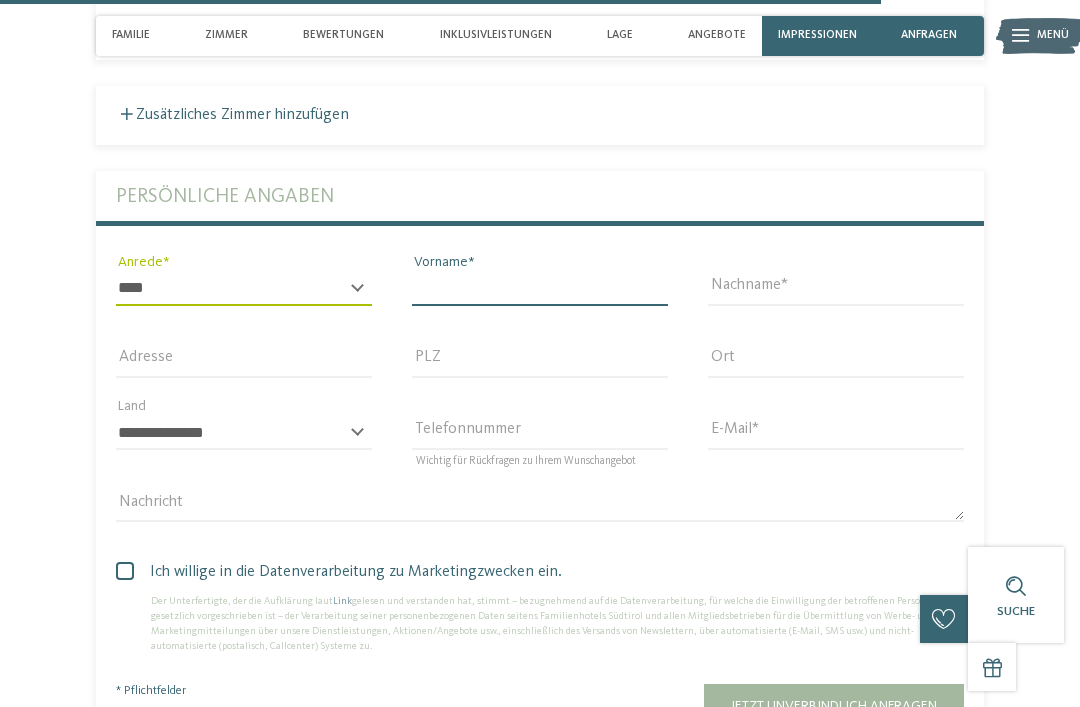 click on "Vorname" at bounding box center [540, 289] 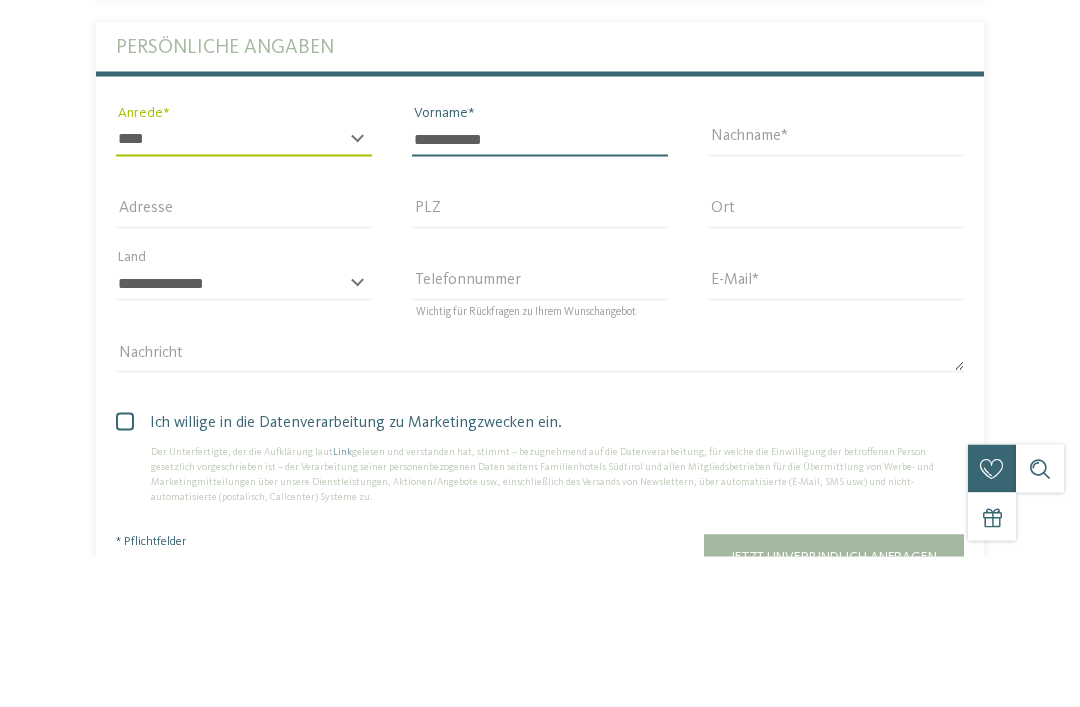 type on "**********" 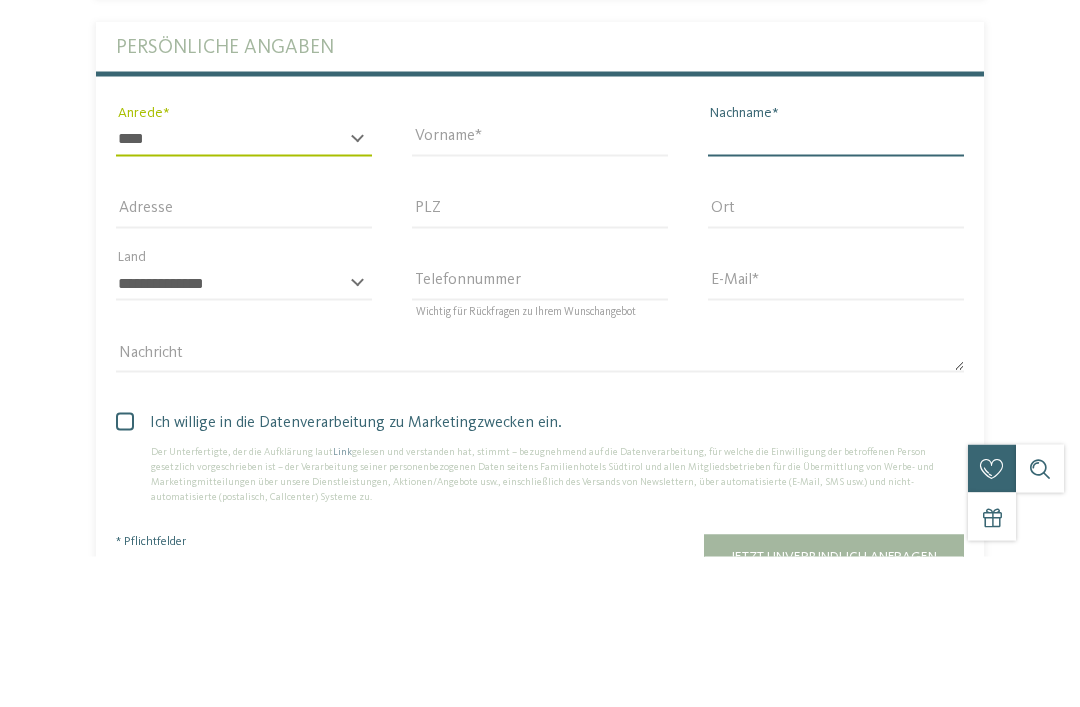 click on "Nachname" at bounding box center (836, 290) 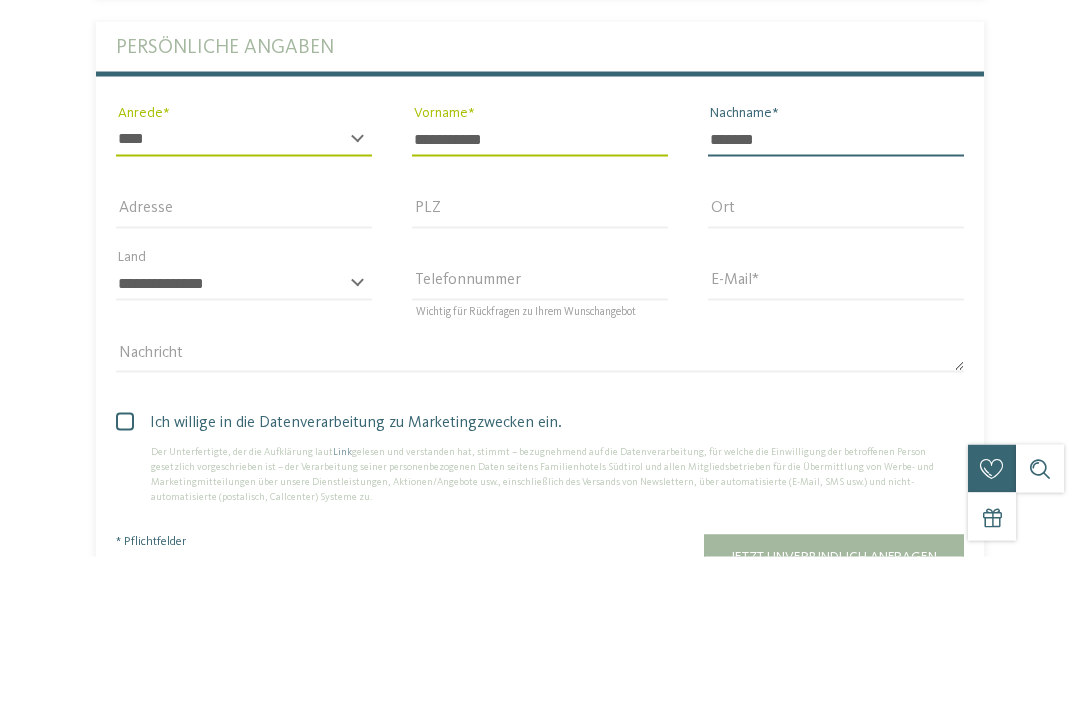 type on "*******" 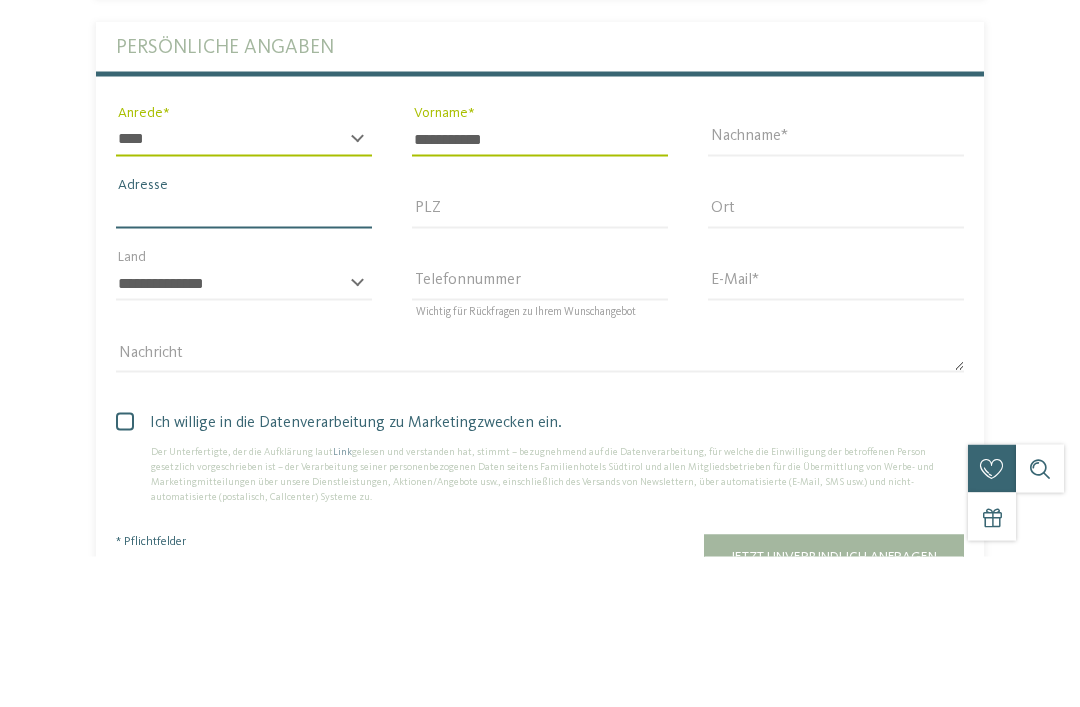 click on "Adresse" at bounding box center (244, 362) 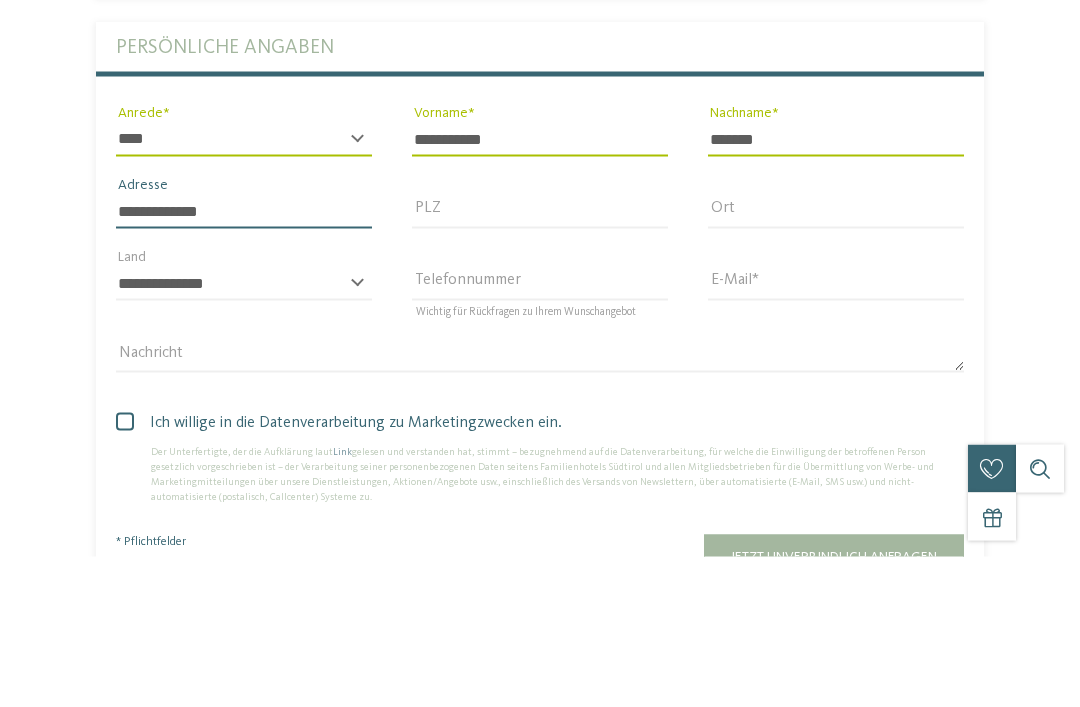 type on "**********" 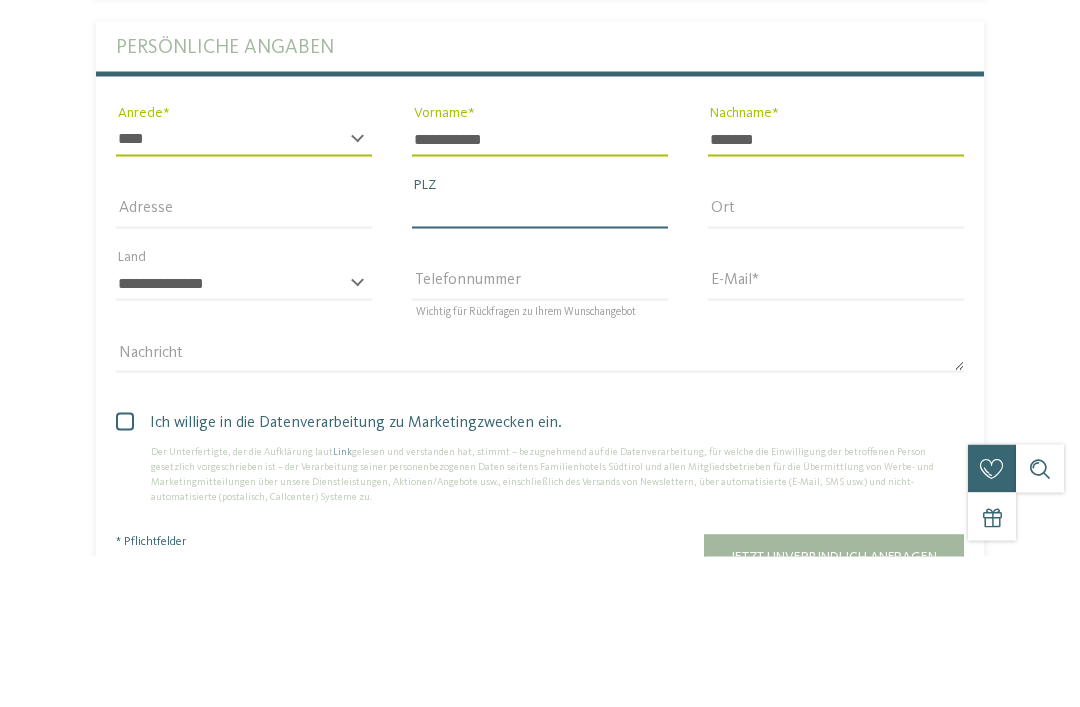 click on "PLZ" at bounding box center (540, 362) 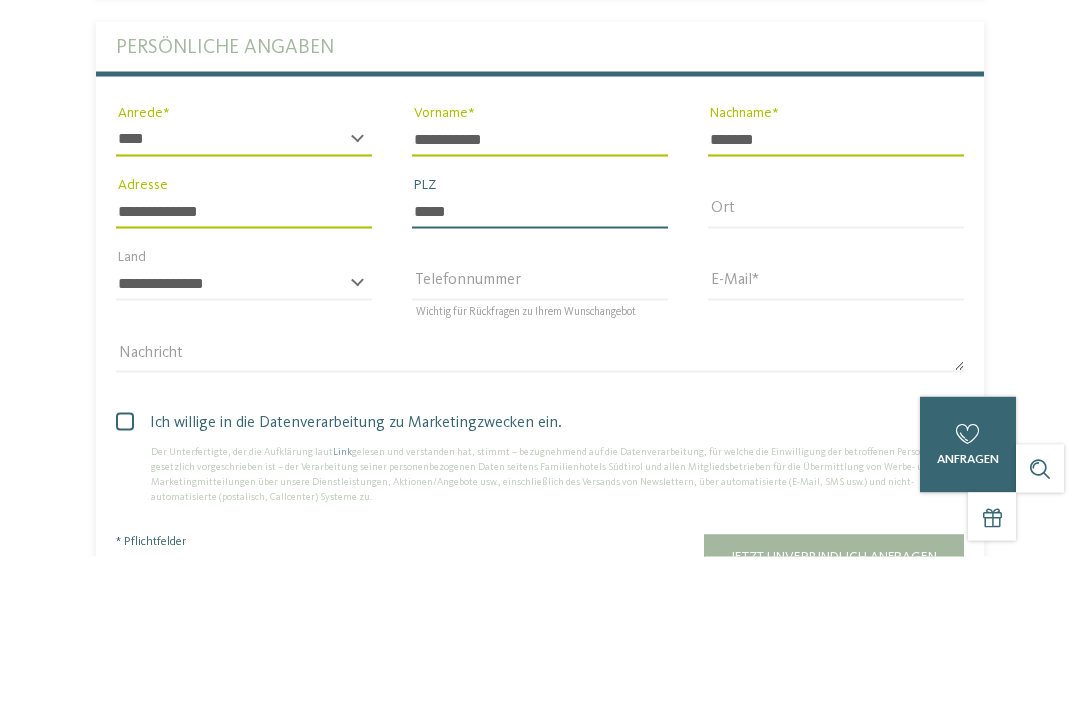 type on "*****" 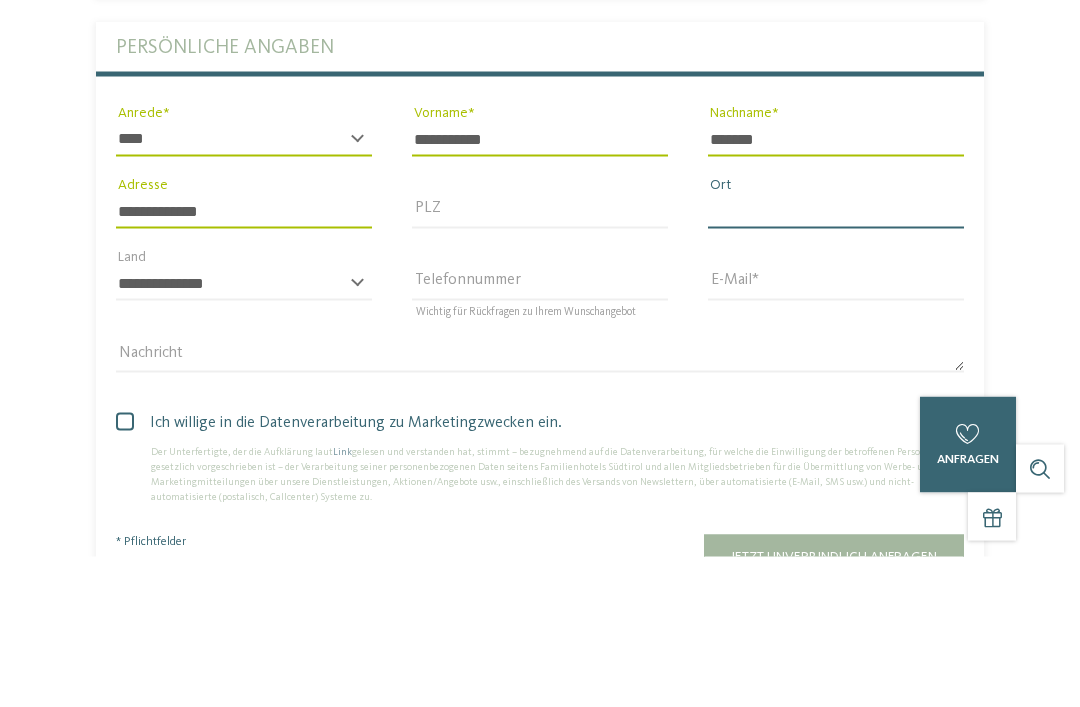 click on "Ort" at bounding box center [836, 362] 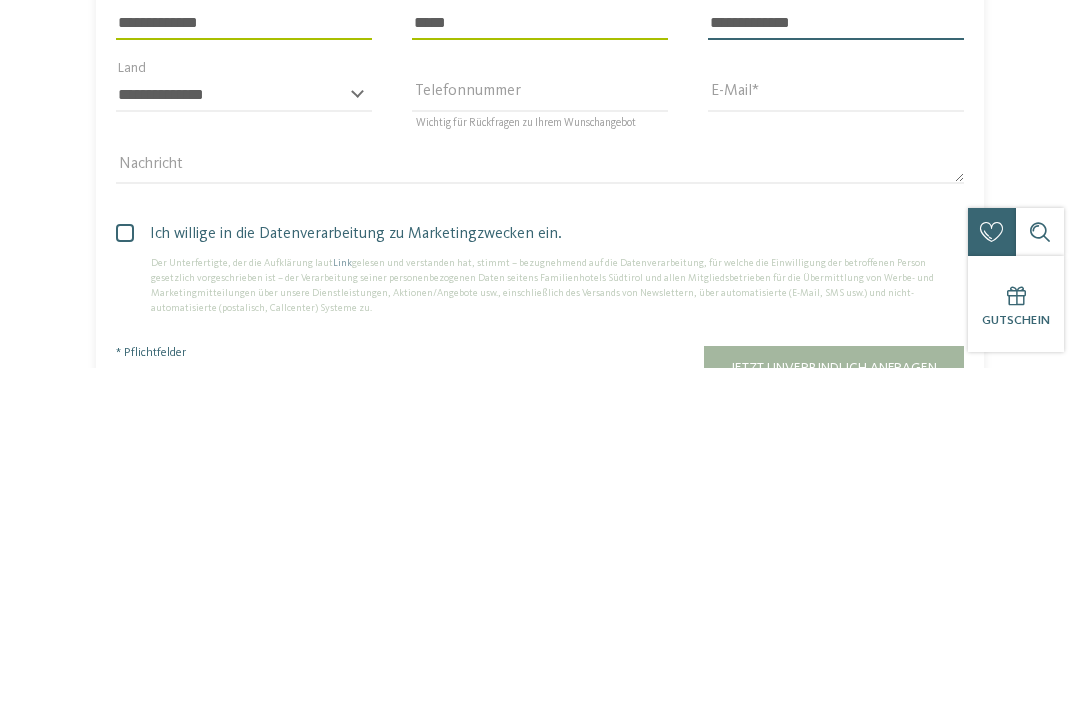 type on "**********" 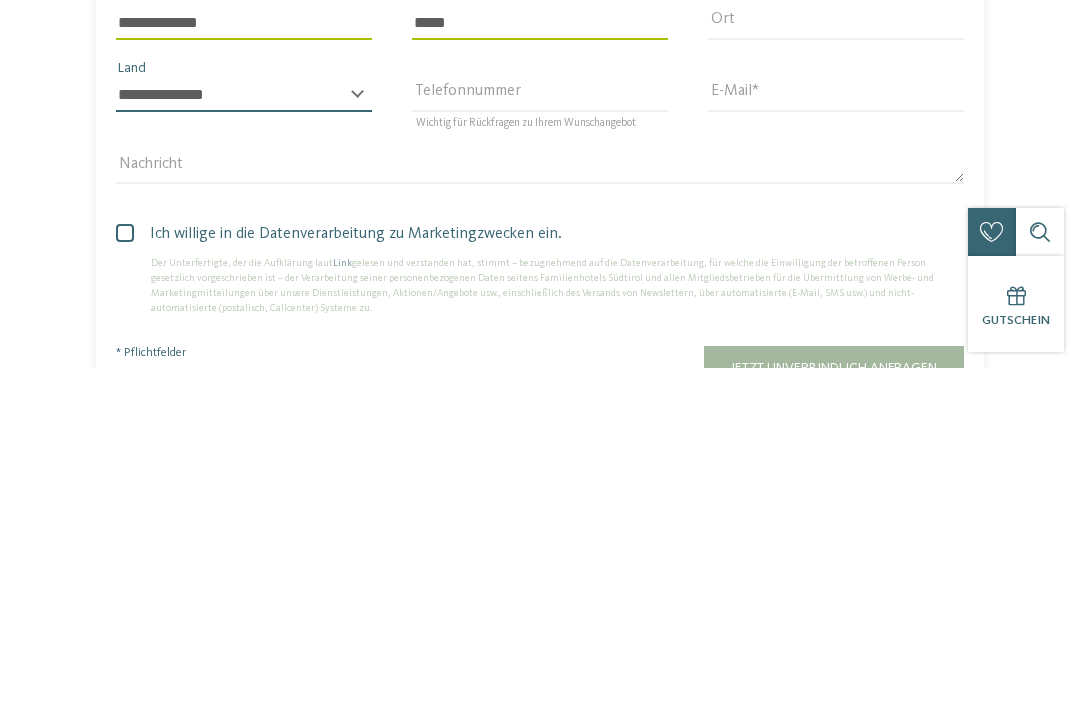 click on "**********" at bounding box center (244, 434) 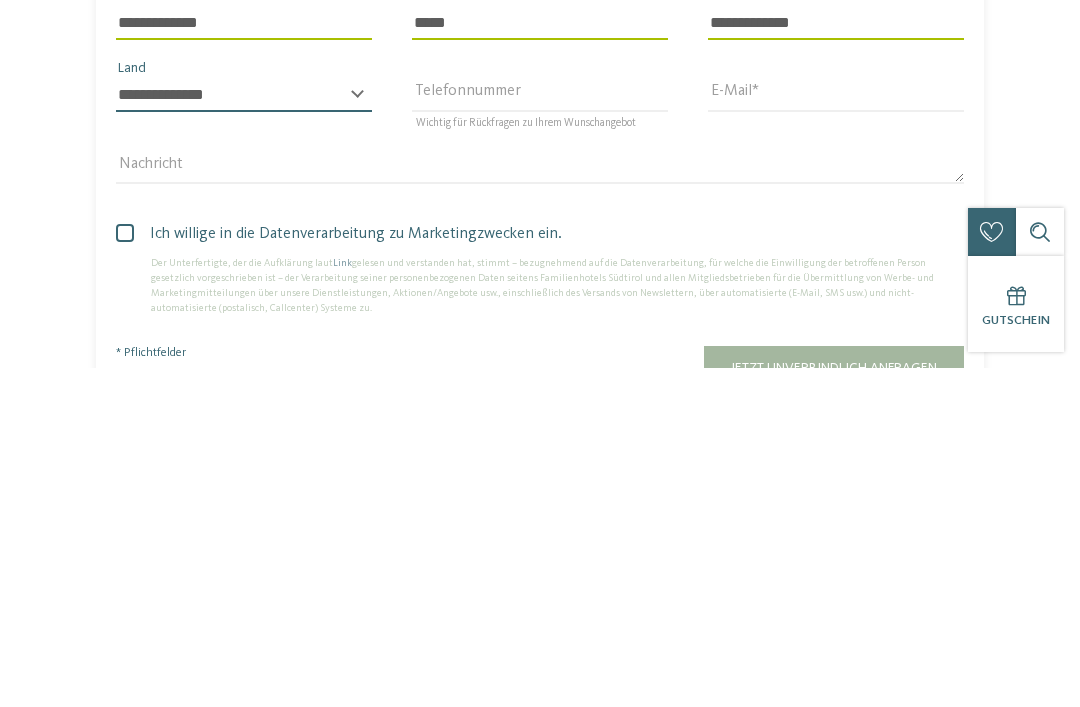 scroll, scrollTop: 5082, scrollLeft: 0, axis: vertical 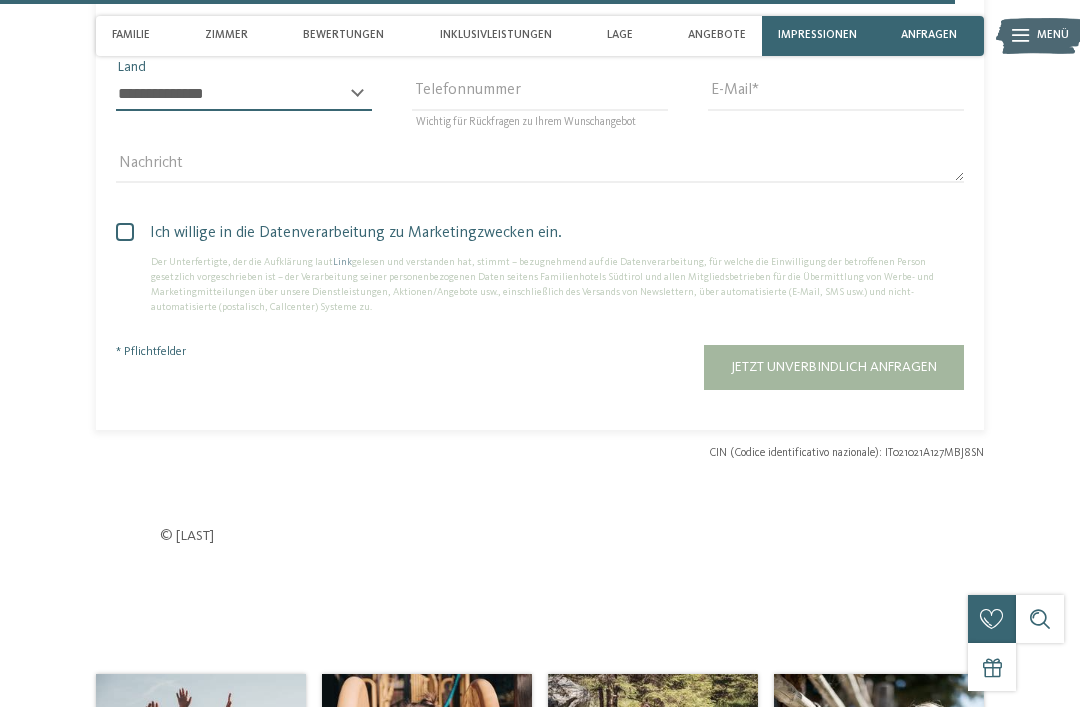 select on "**" 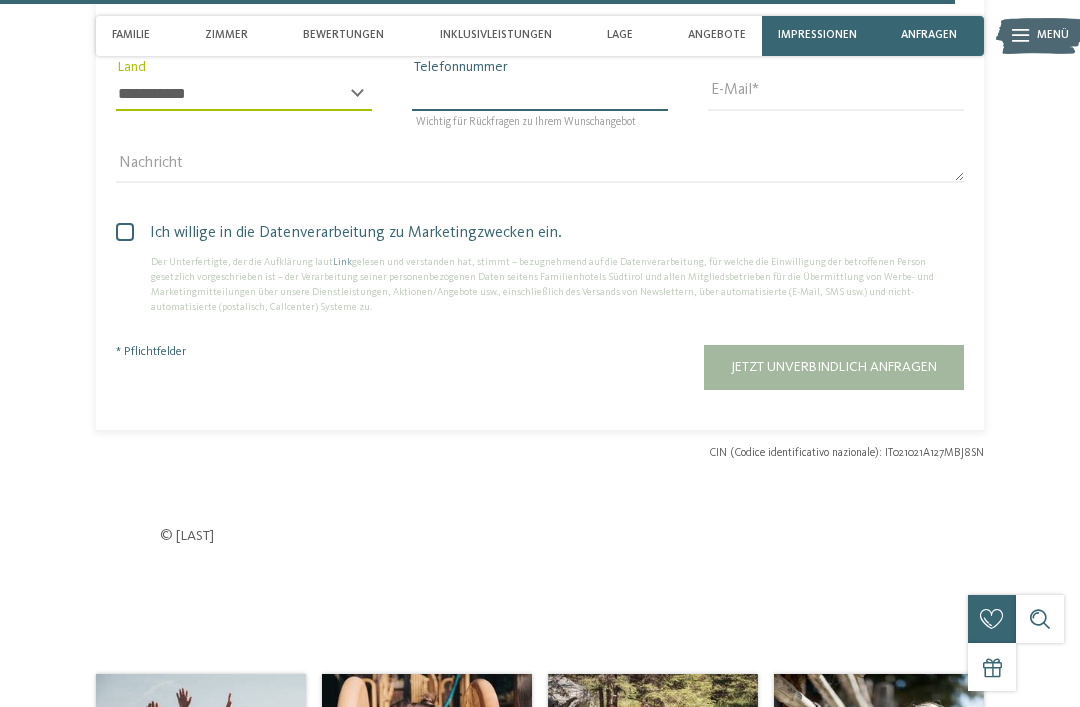 click on "Telefonnummer" at bounding box center (540, 94) 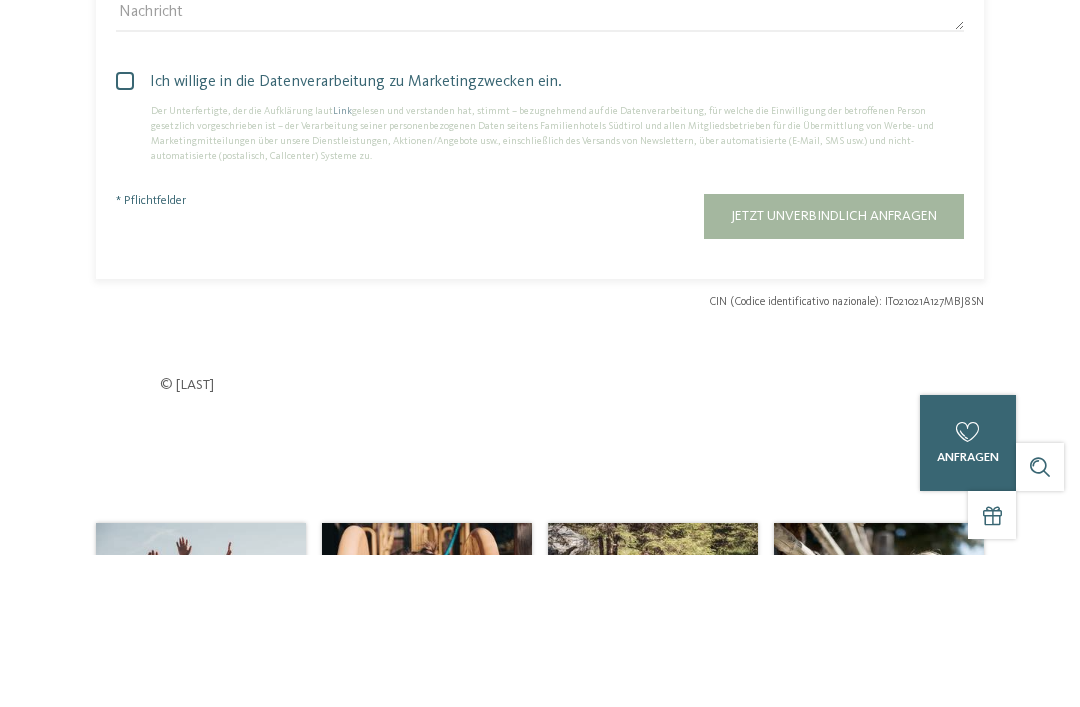 type on "**********" 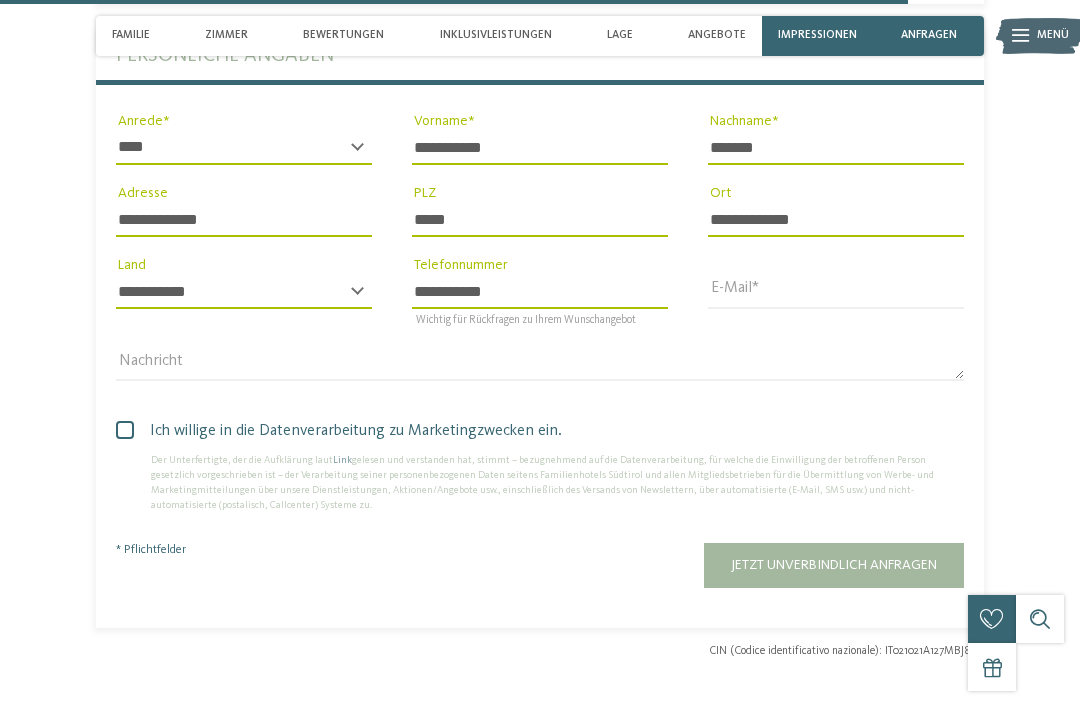 scroll, scrollTop: 4883, scrollLeft: 0, axis: vertical 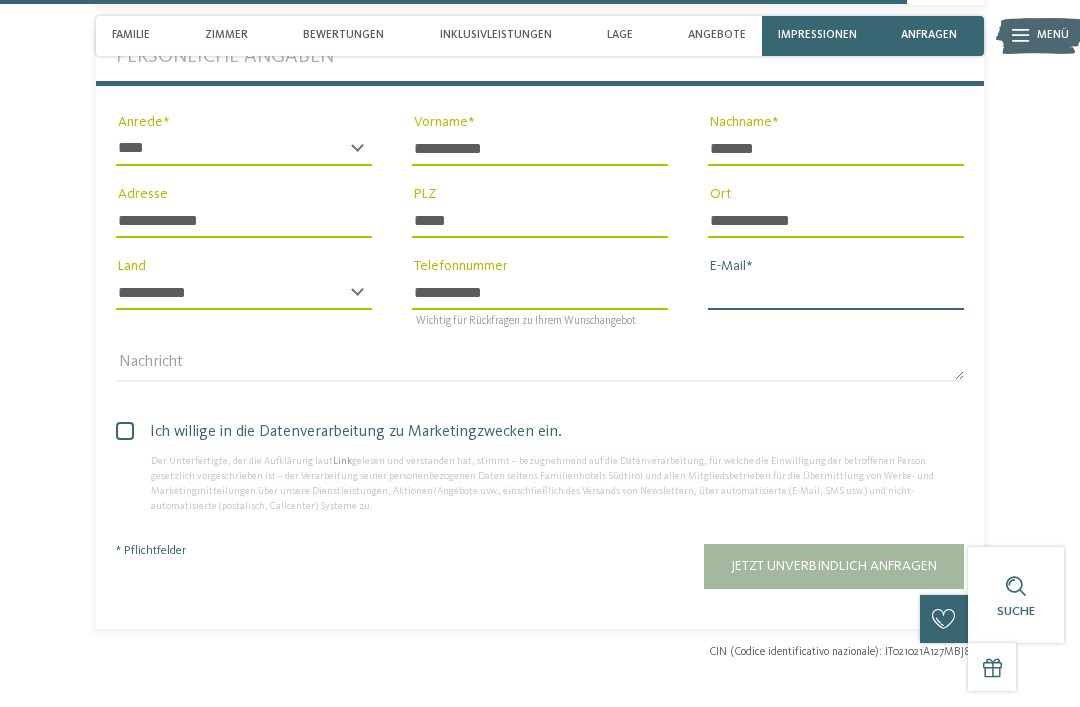 click on "E-Mail" at bounding box center (836, 293) 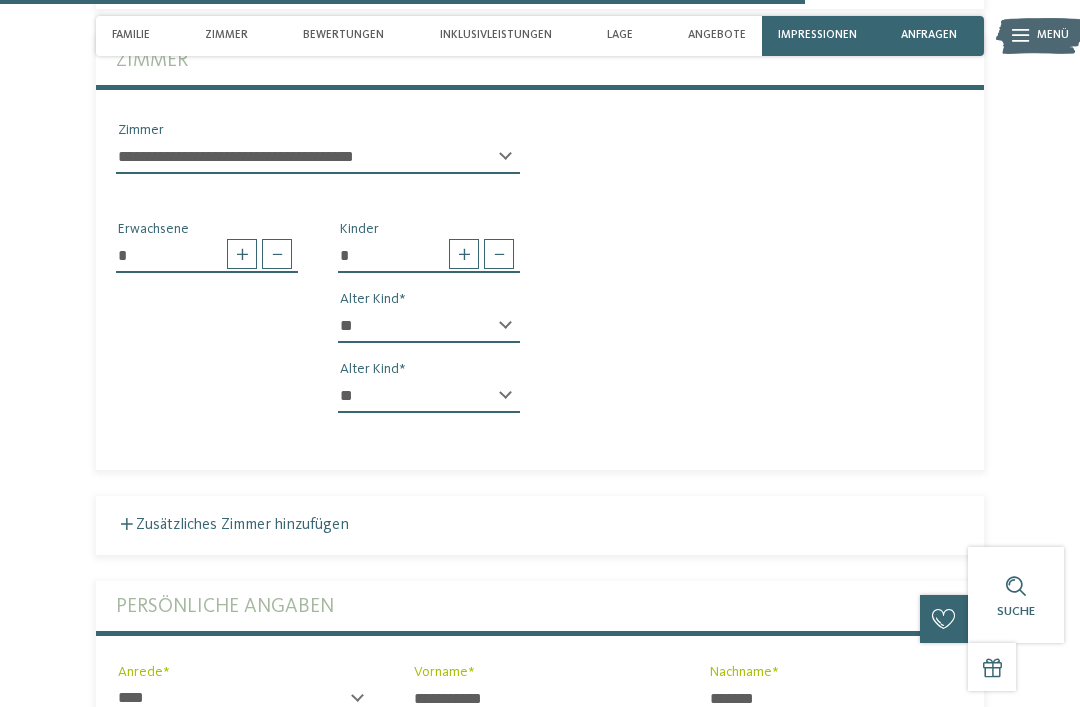 scroll, scrollTop: 4333, scrollLeft: 0, axis: vertical 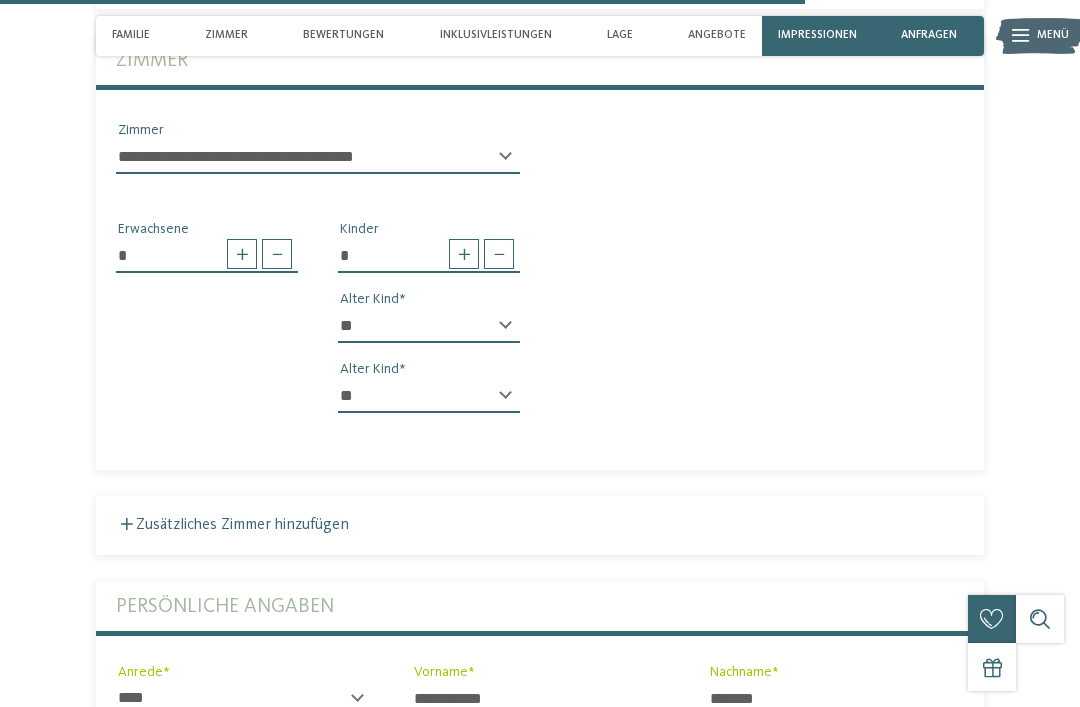 type on "**********" 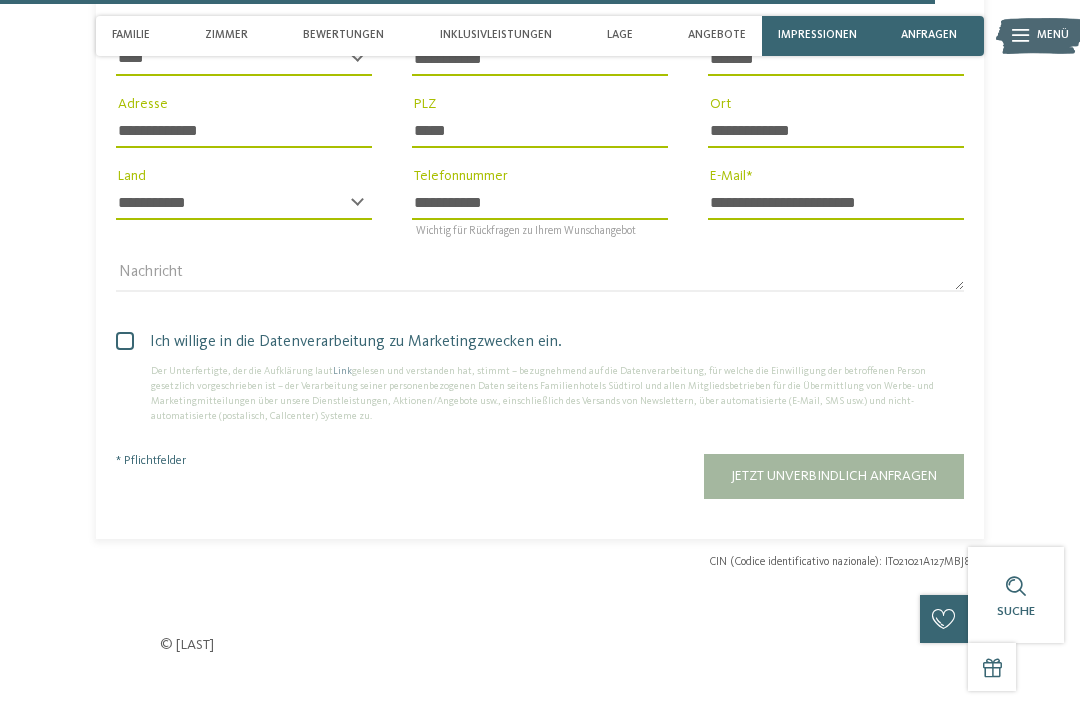 scroll, scrollTop: 4972, scrollLeft: 0, axis: vertical 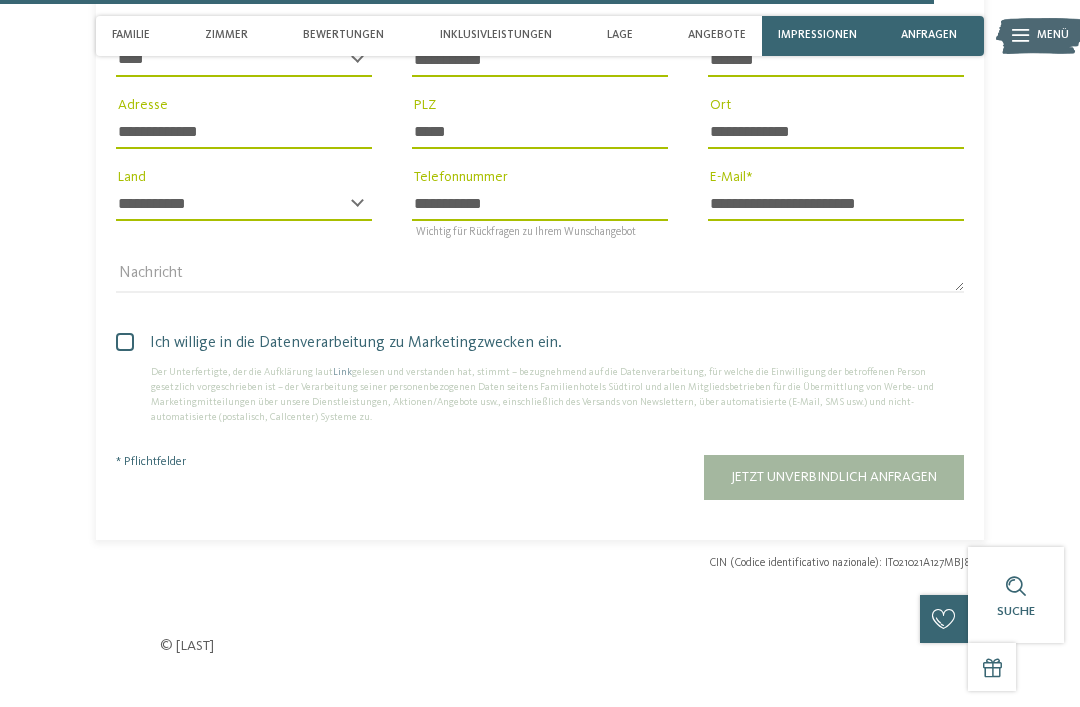 click on "Jetzt unverbindlich anfragen" at bounding box center [834, 477] 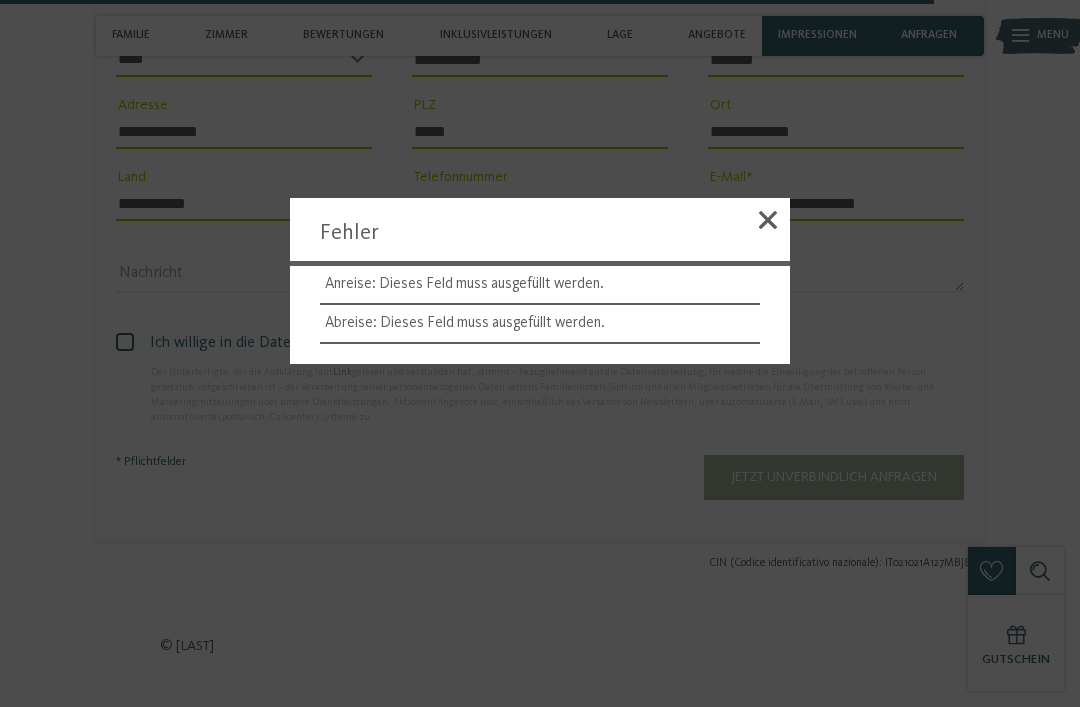 click on "Anreise: Dieses Feld muss ausgefüllt werden." at bounding box center [540, 285] 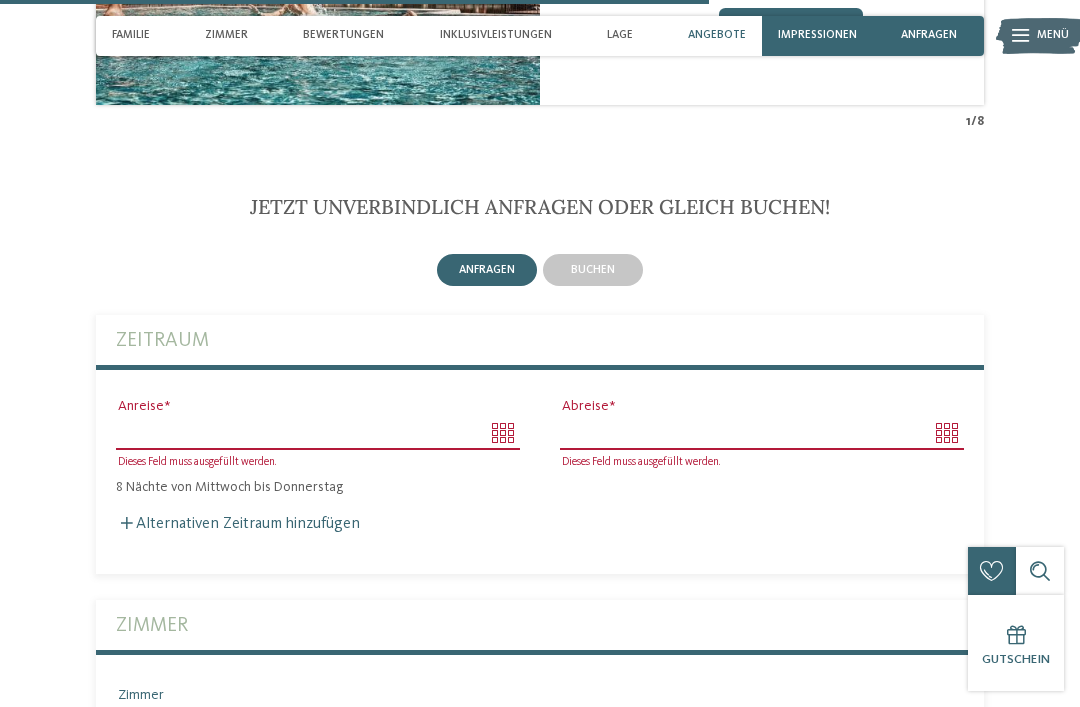 scroll, scrollTop: 3765, scrollLeft: 0, axis: vertical 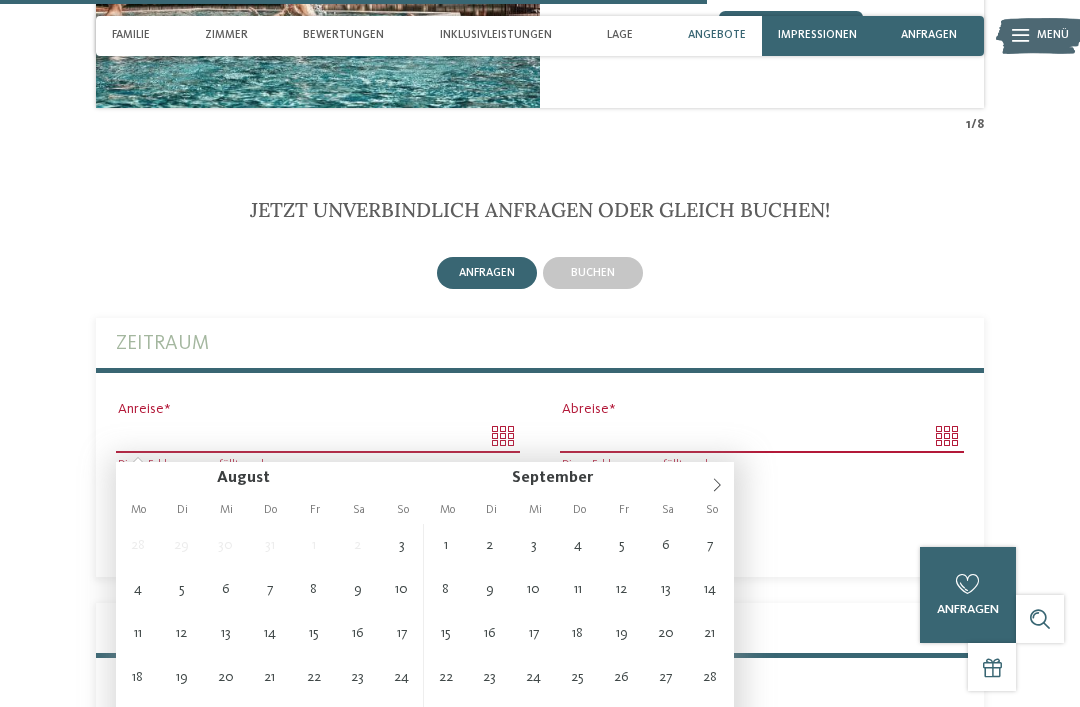 type on "**********" 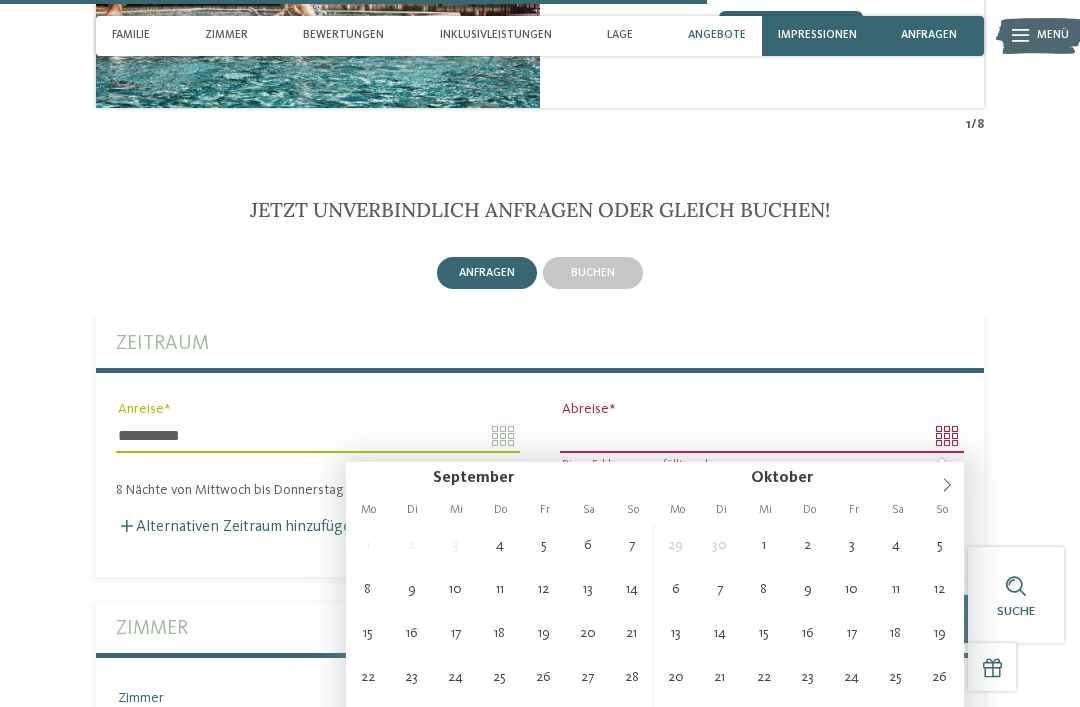 type on "**********" 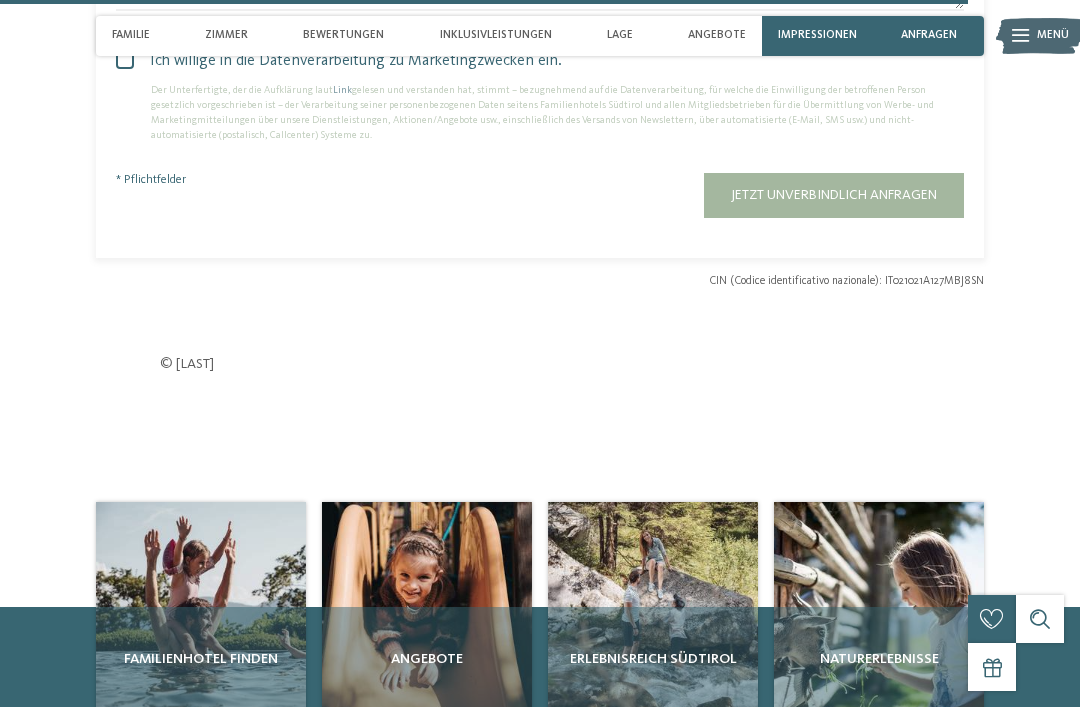 type 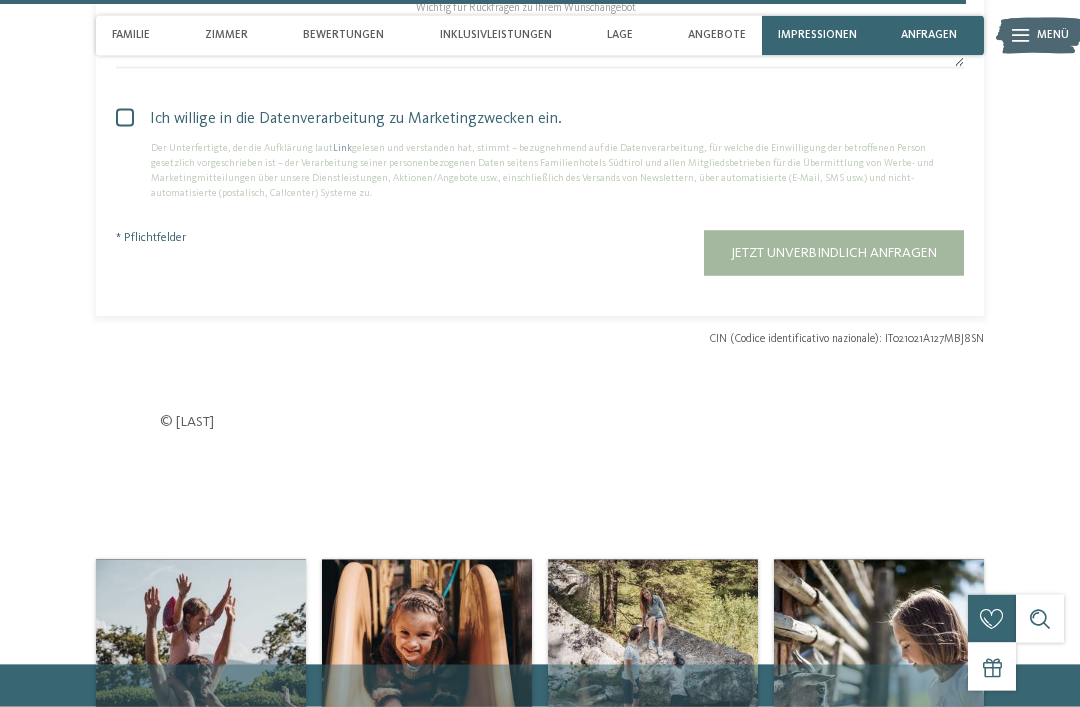 scroll, scrollTop: 5197, scrollLeft: 0, axis: vertical 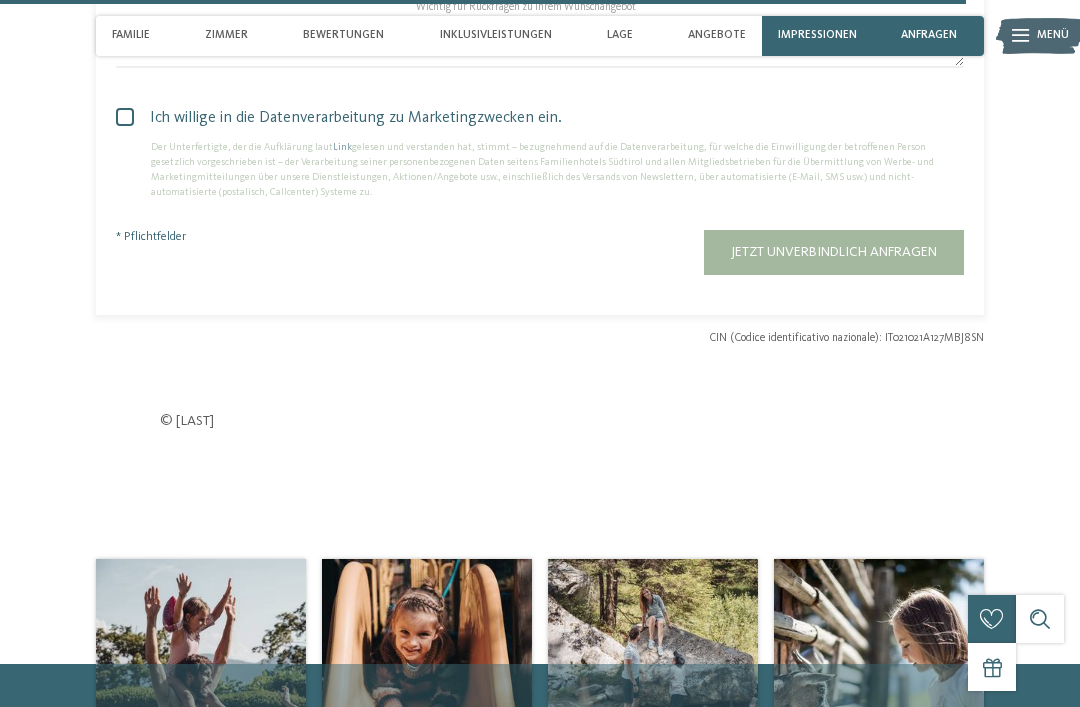 click on "Jetzt unverbindlich anfragen" at bounding box center [834, 252] 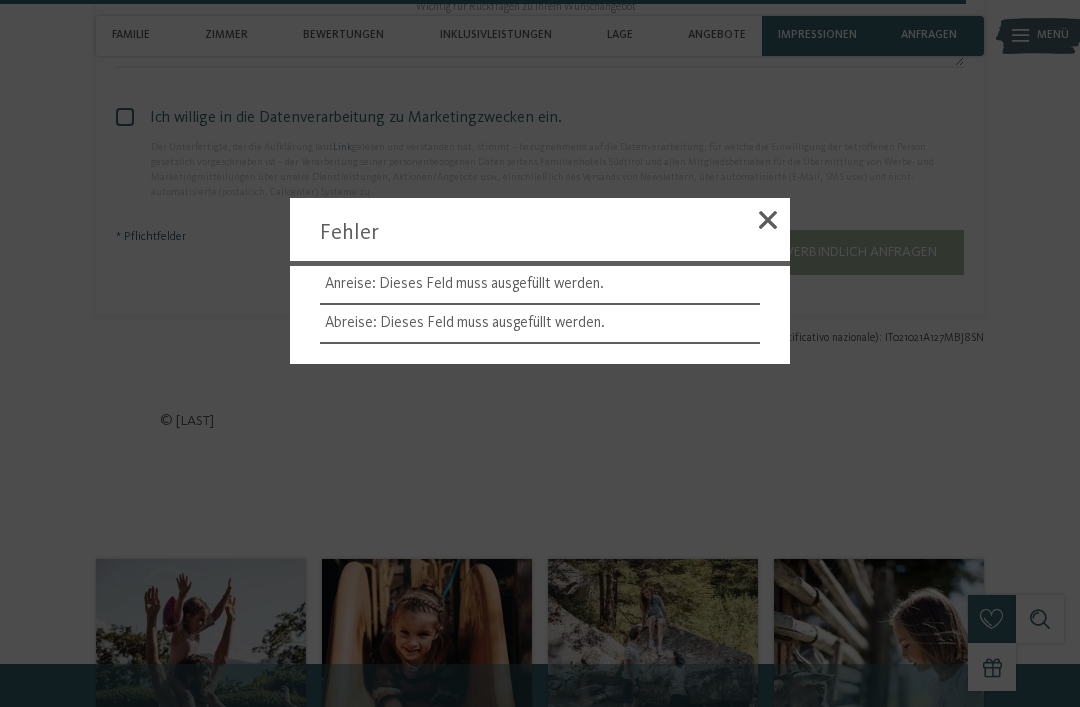 click at bounding box center (768, 220) 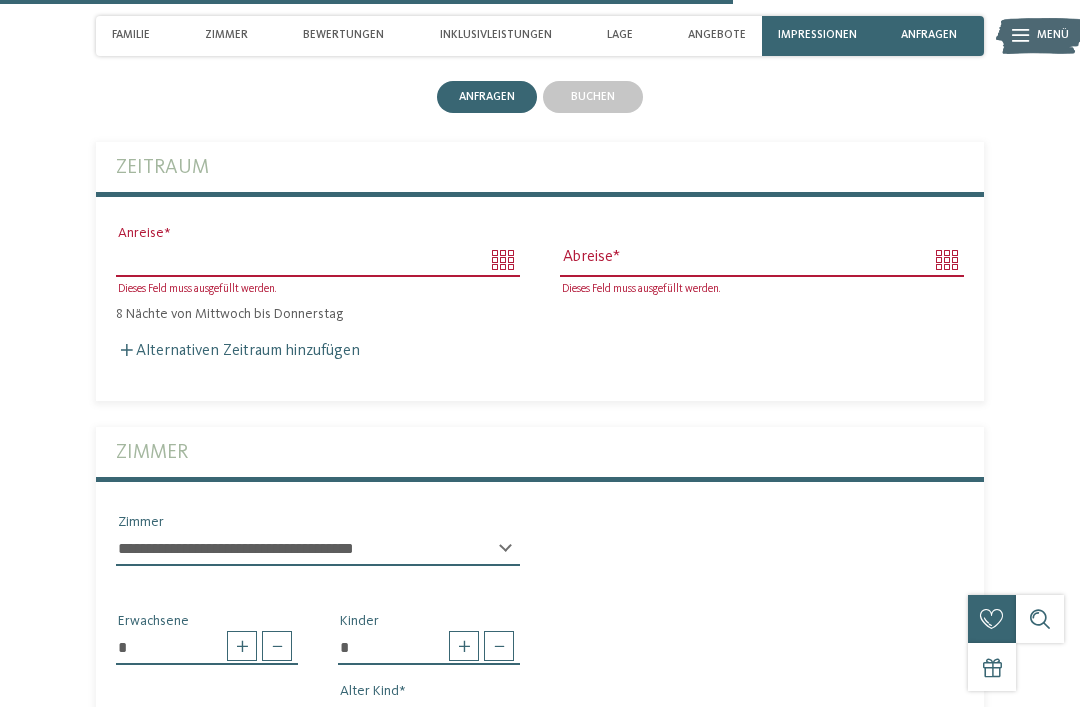 scroll, scrollTop: 3942, scrollLeft: 0, axis: vertical 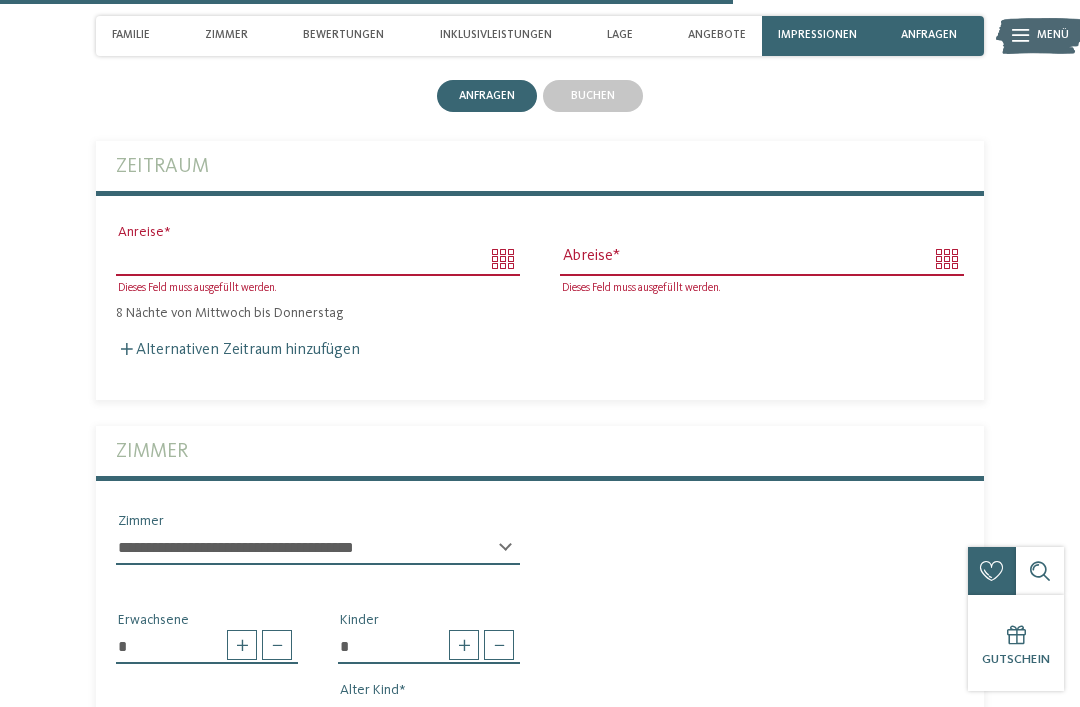 click on "Kleinen Moment noch – die Webseite wird geladen …
DE
IT" at bounding box center [540, -686] 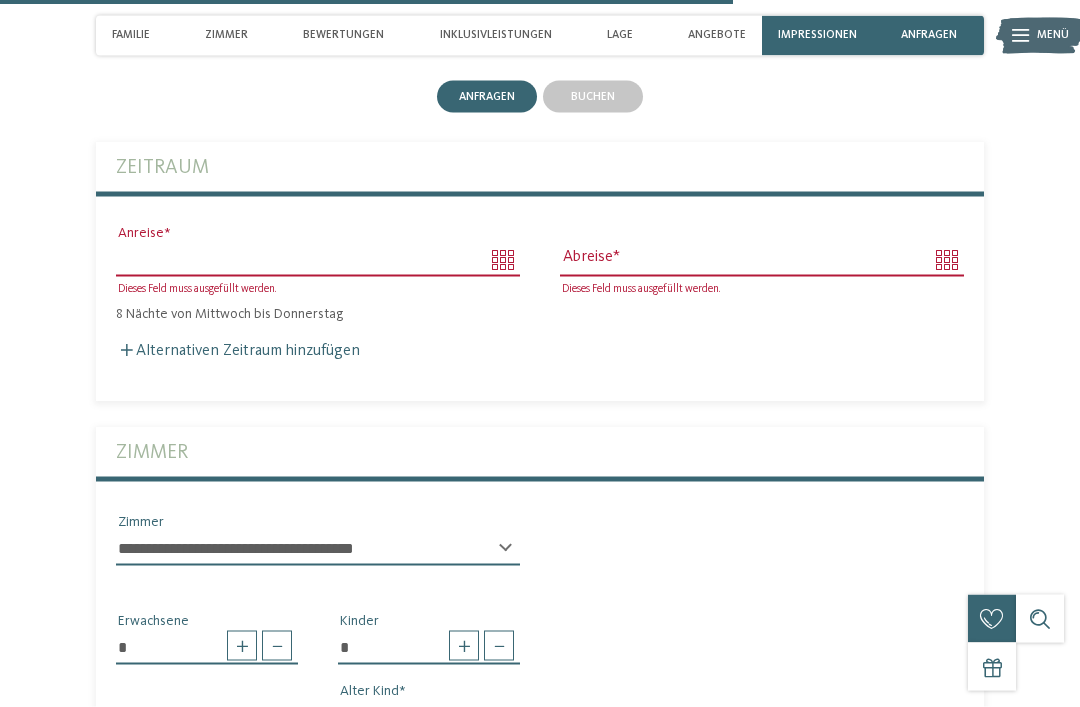 scroll, scrollTop: 3942, scrollLeft: 0, axis: vertical 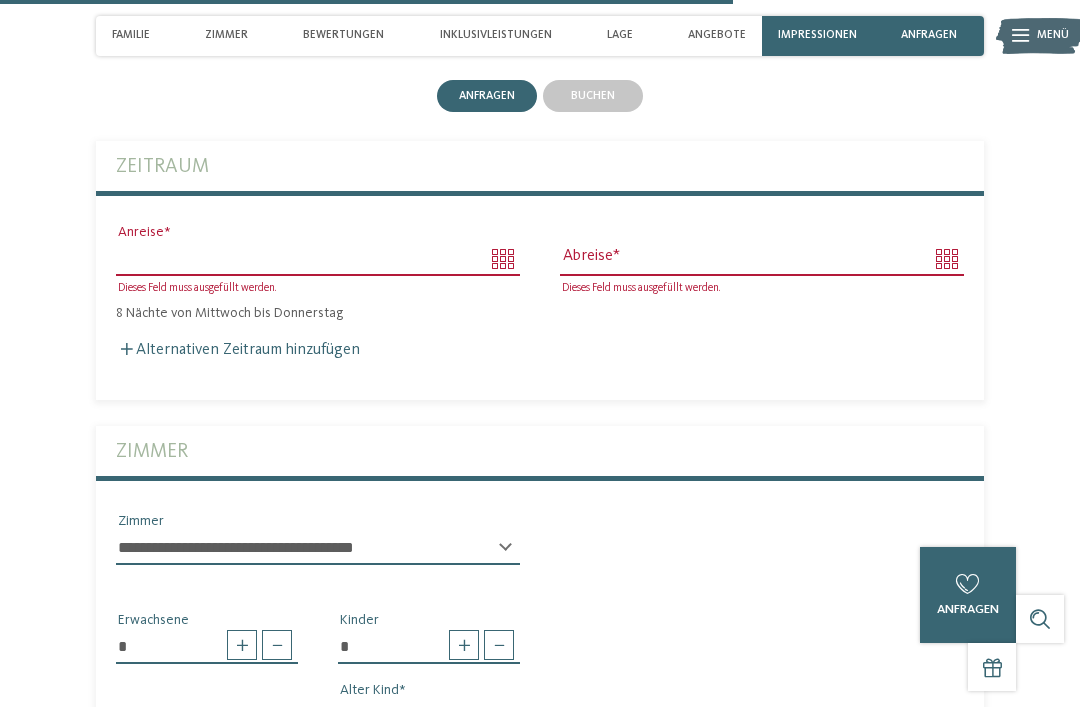 click on "Kleinen Moment noch – die Webseite wird geladen …
DE
IT" at bounding box center [540, -686] 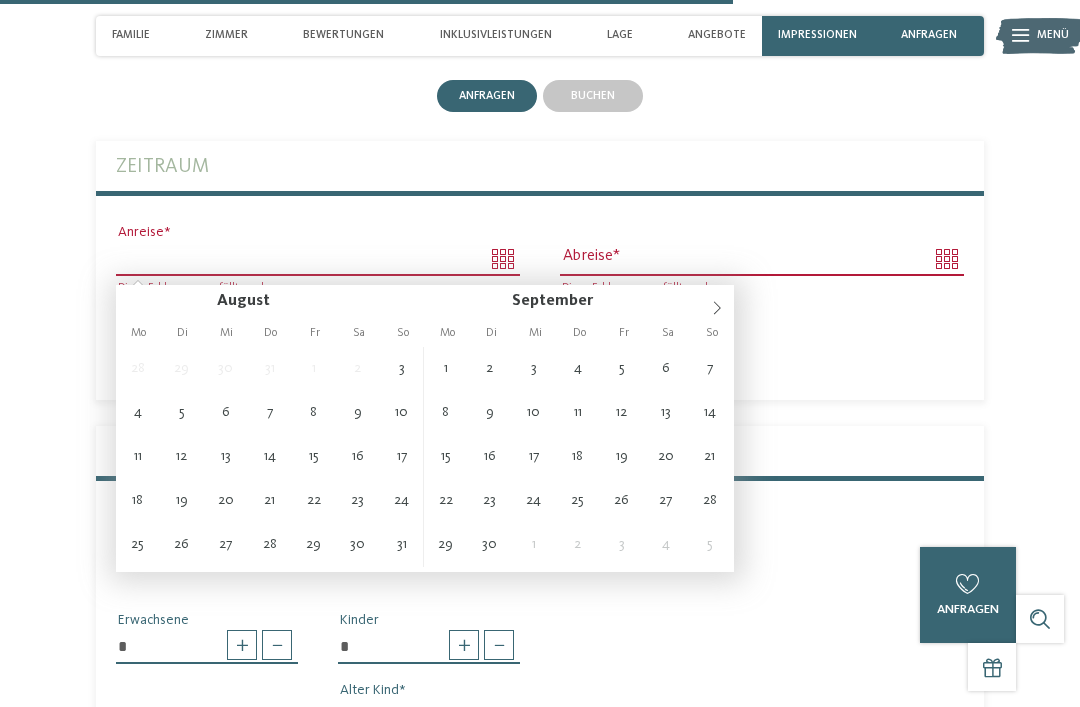type on "**********" 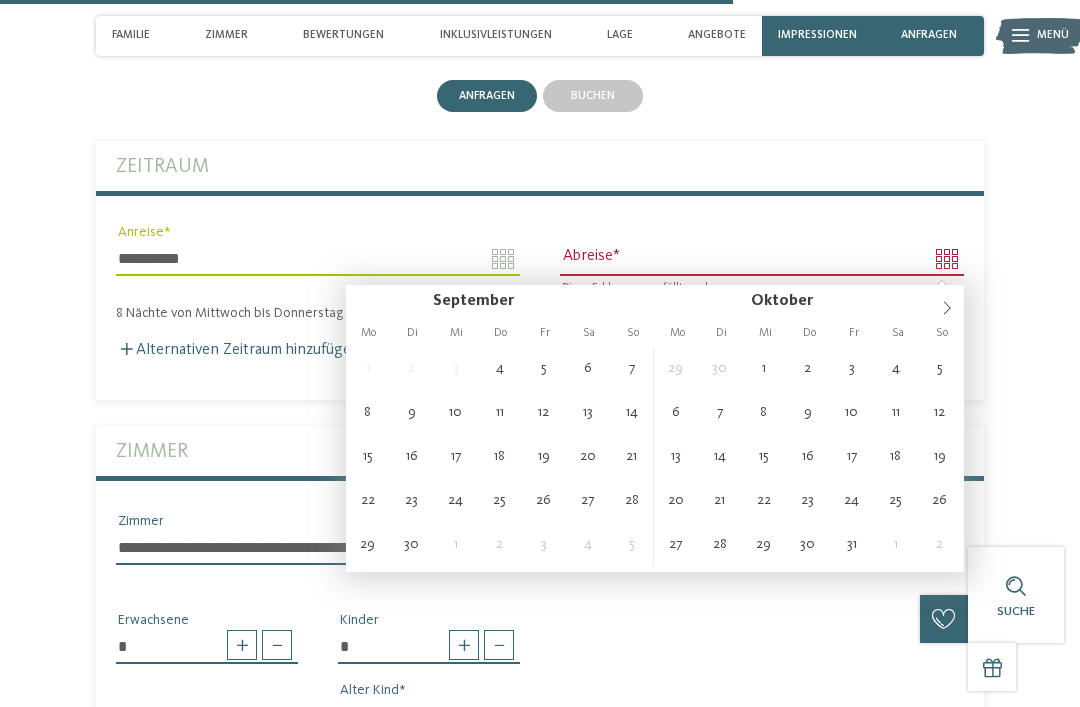type on "**********" 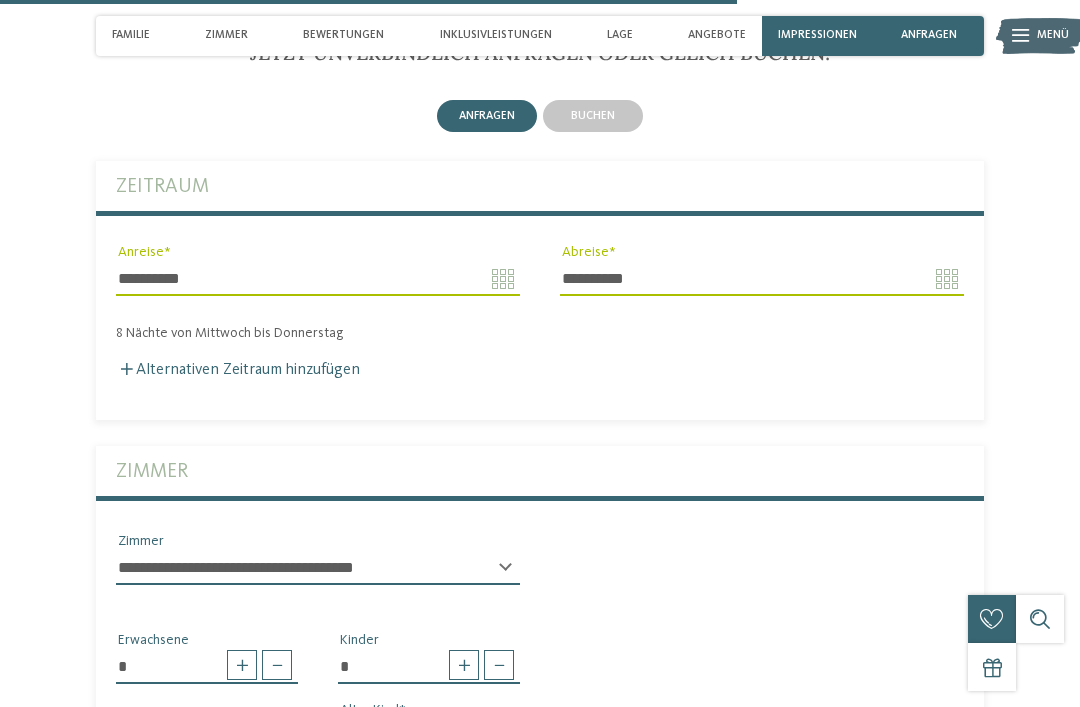 scroll, scrollTop: 3921, scrollLeft: 0, axis: vertical 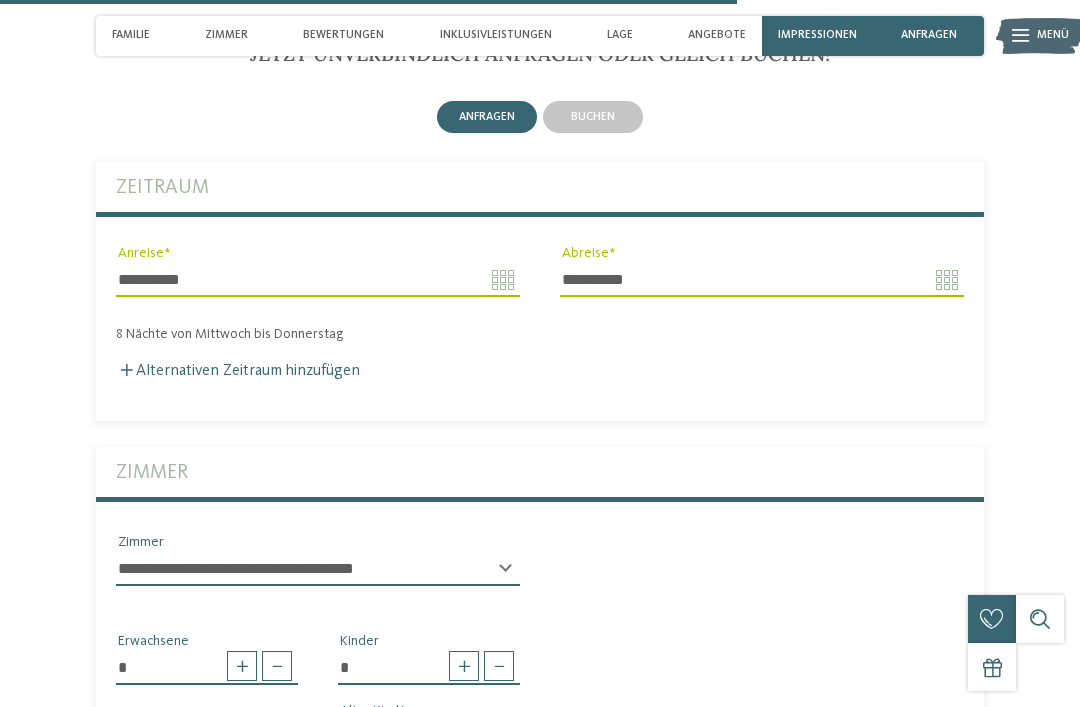 type 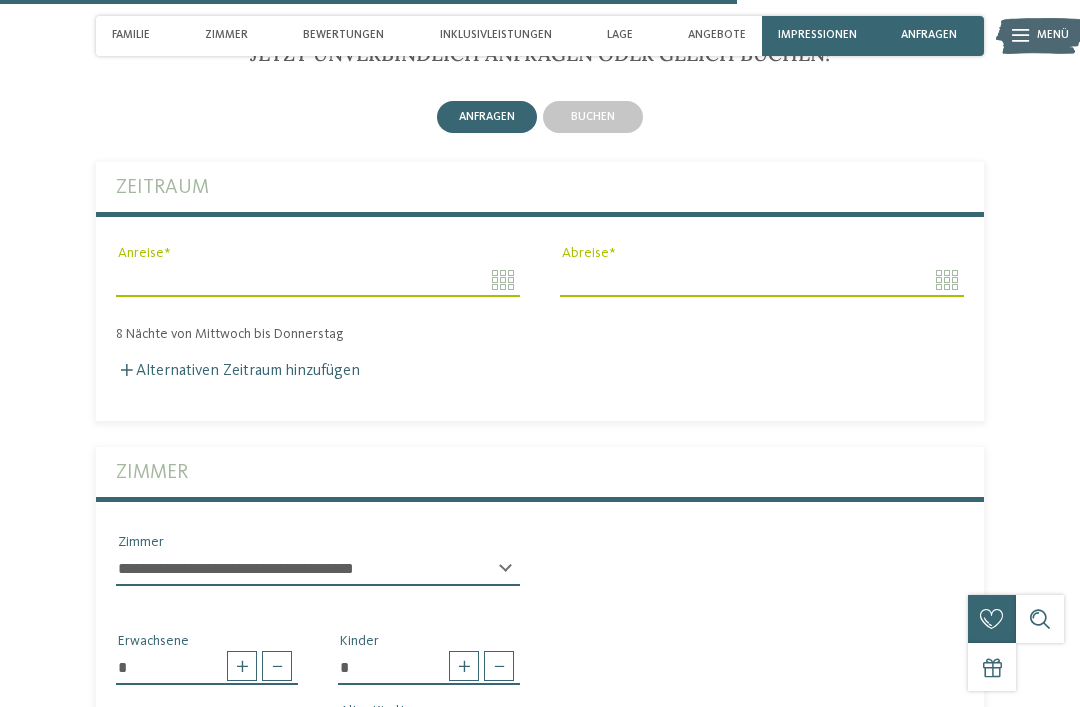 click on "Alternativen Zeitraum hinzufügen" at bounding box center (540, 371) 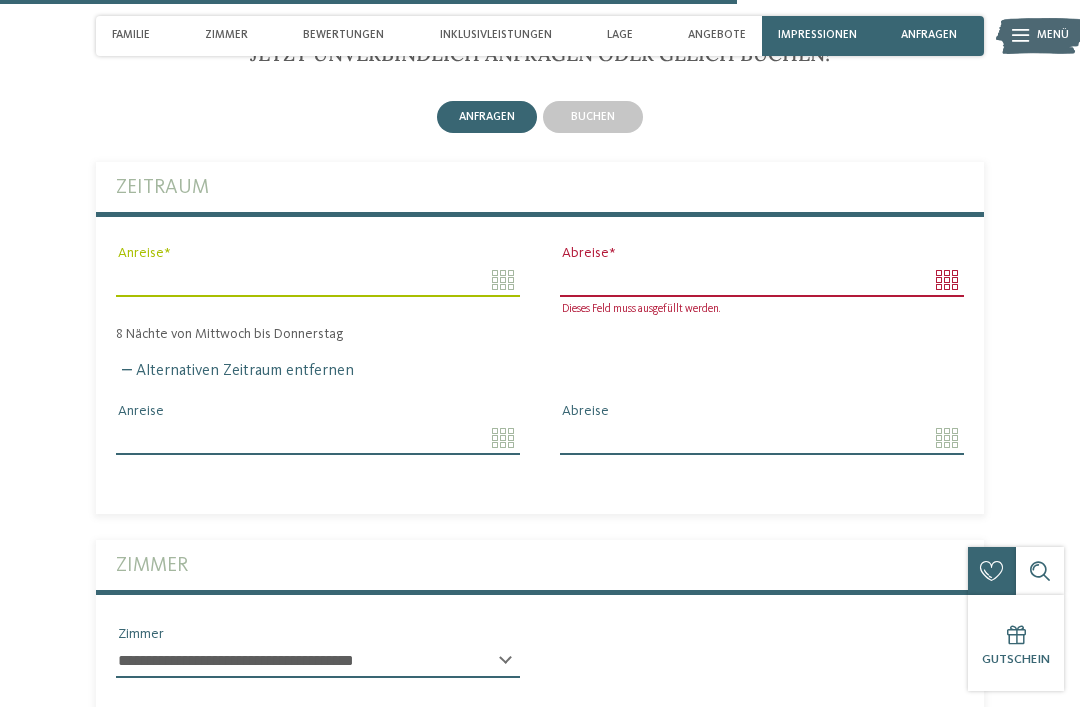 click on "Kleinen Moment noch – die Webseite wird geladen …
DE
IT" at bounding box center (540, -618) 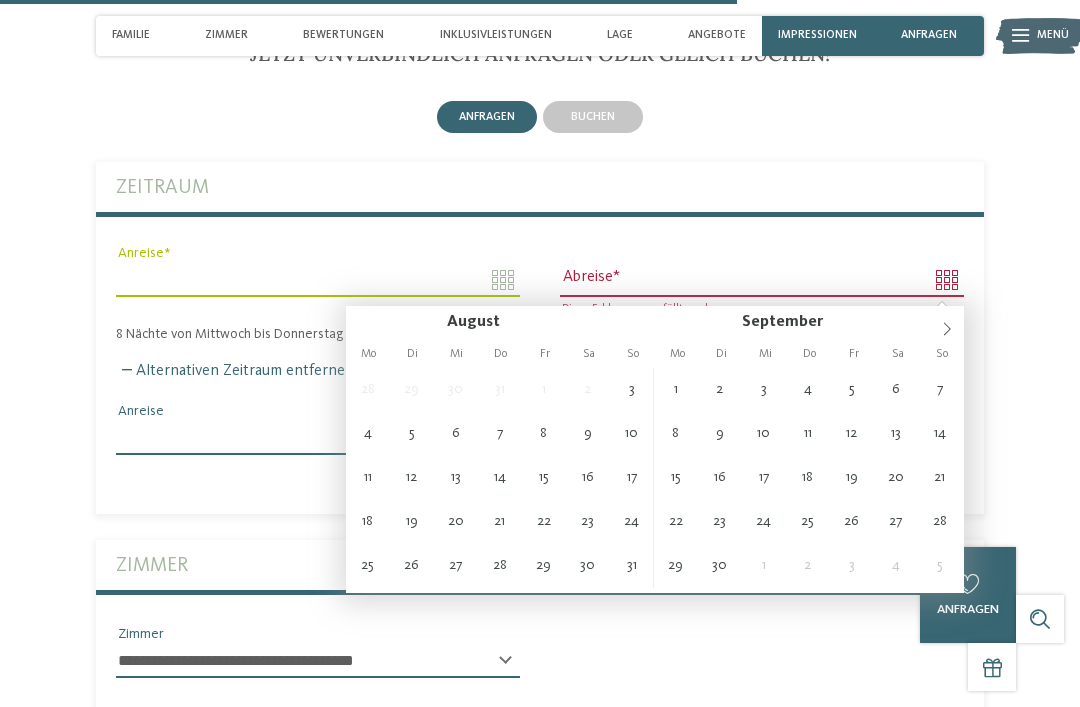type on "**********" 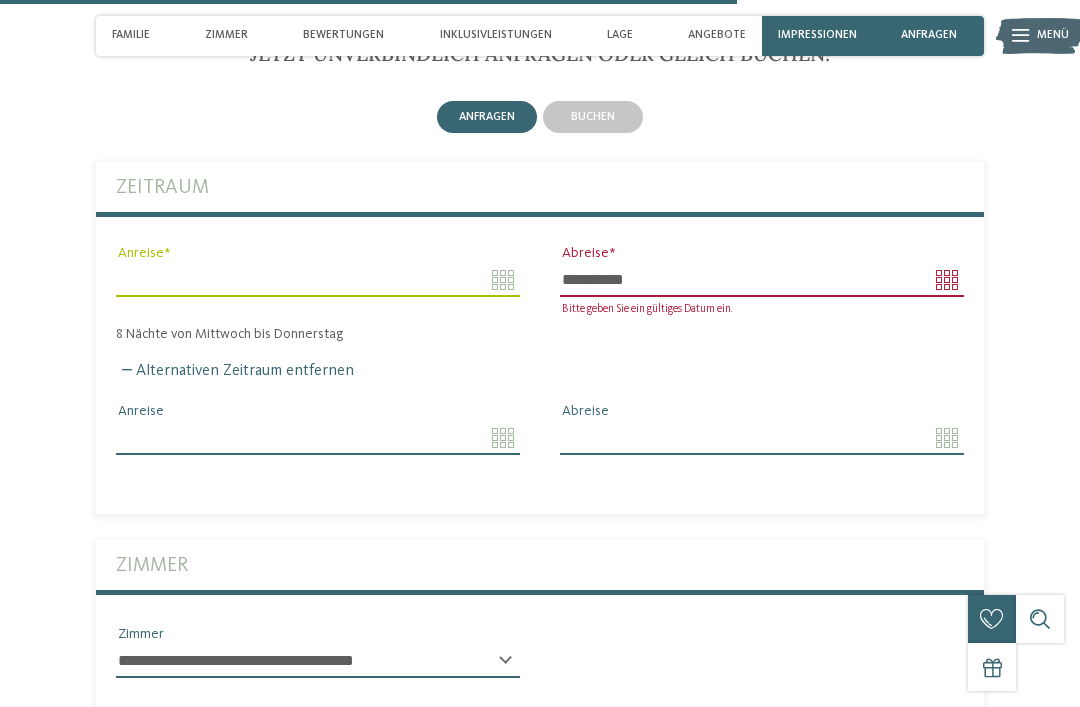 click on "Kleinen Moment noch – die Webseite wird geladen …
DE
IT" at bounding box center [540, -618] 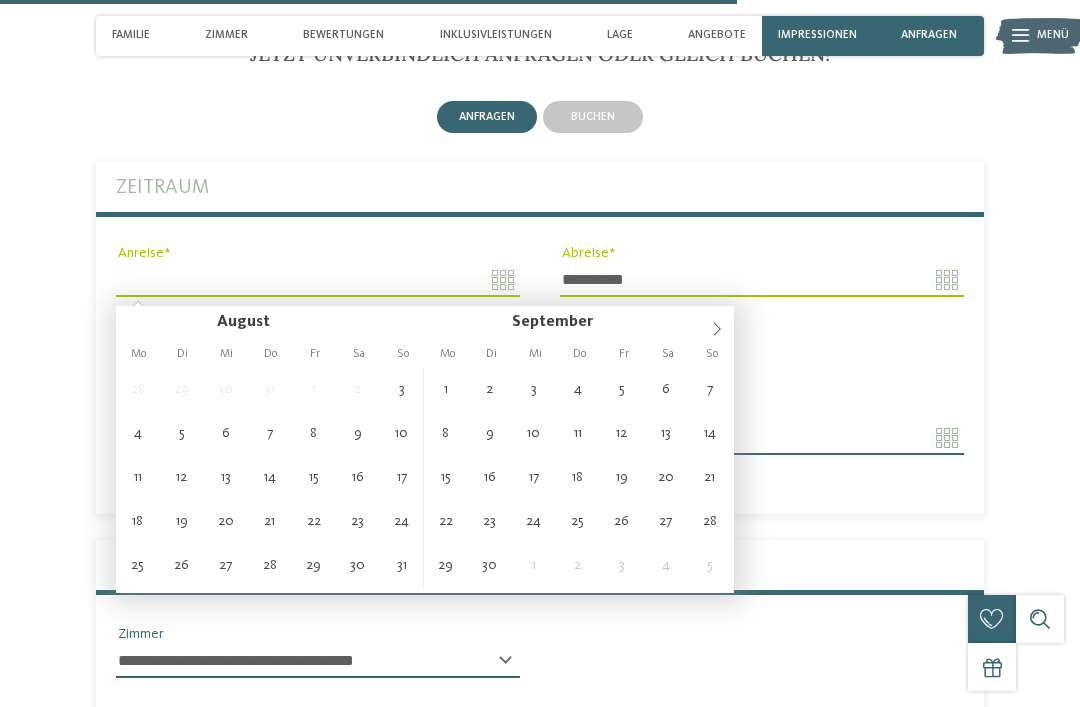 type on "**********" 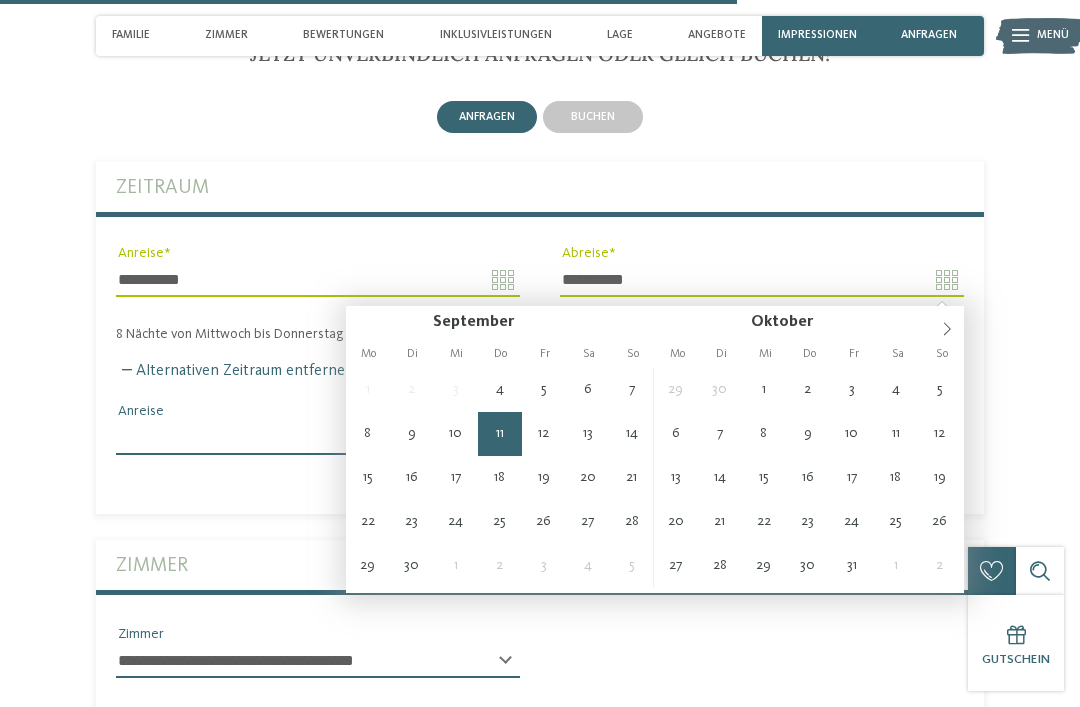 click on "**********" at bounding box center [762, 280] 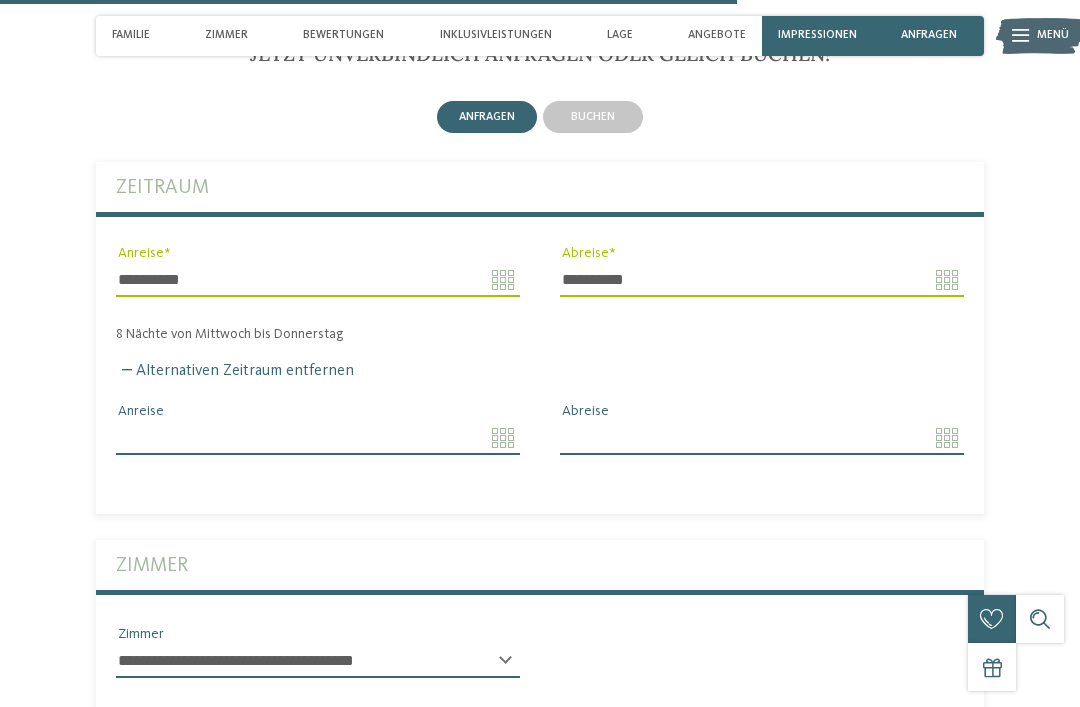 click on "**********" at bounding box center (762, 279) 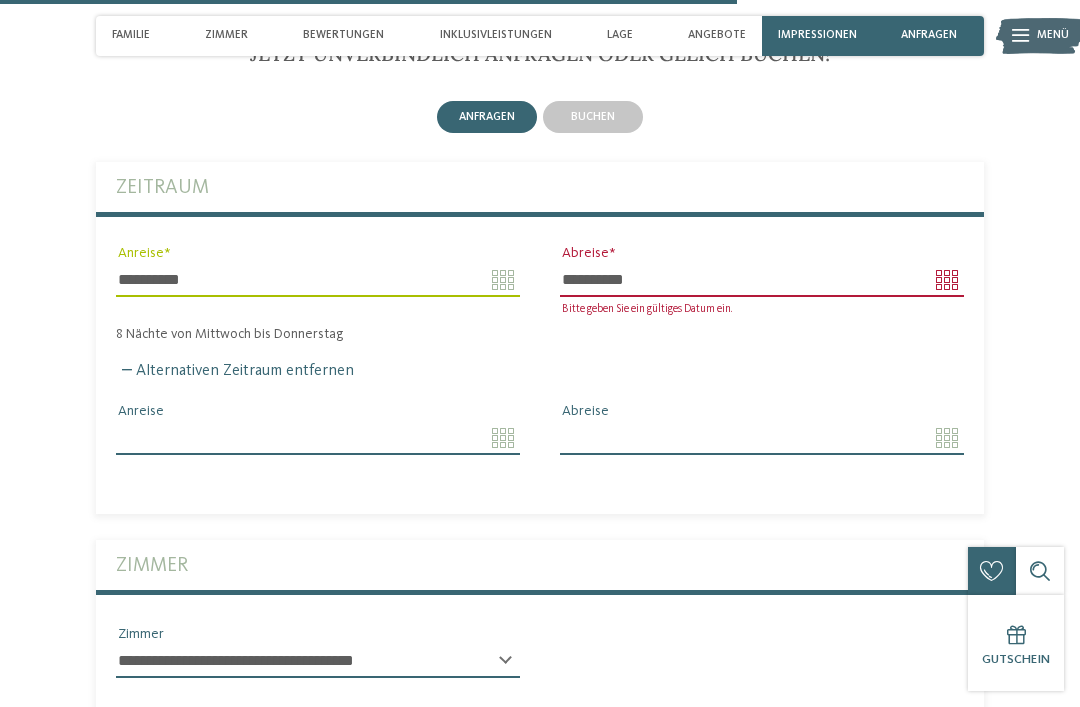 click on "**********" at bounding box center (762, 280) 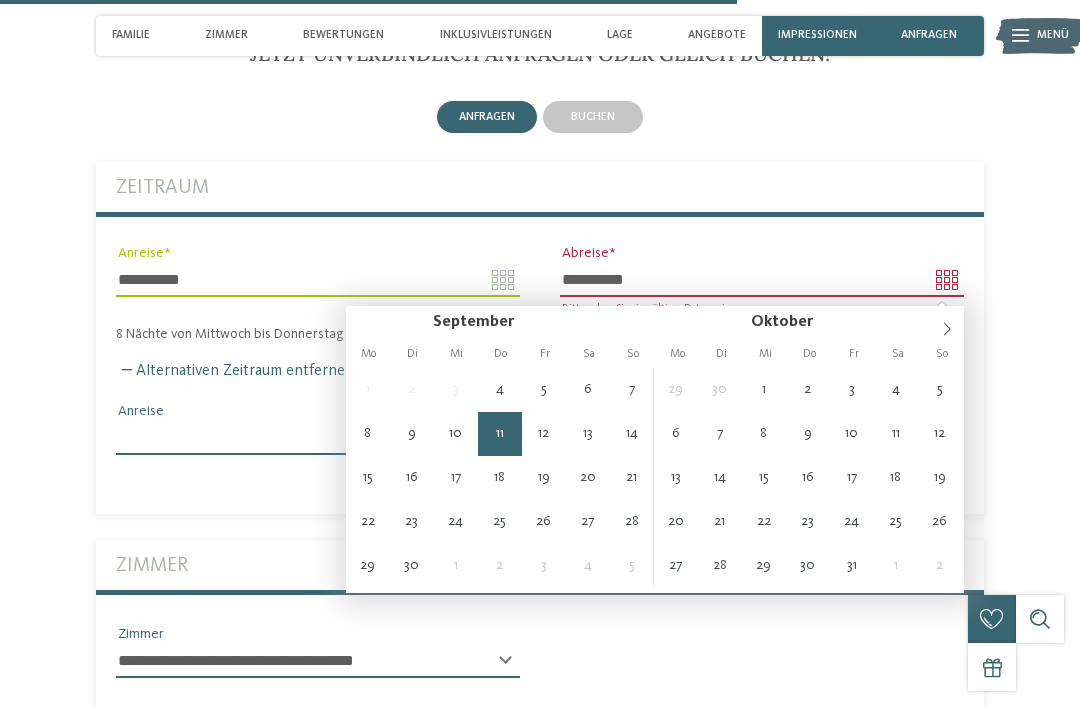 type on "**********" 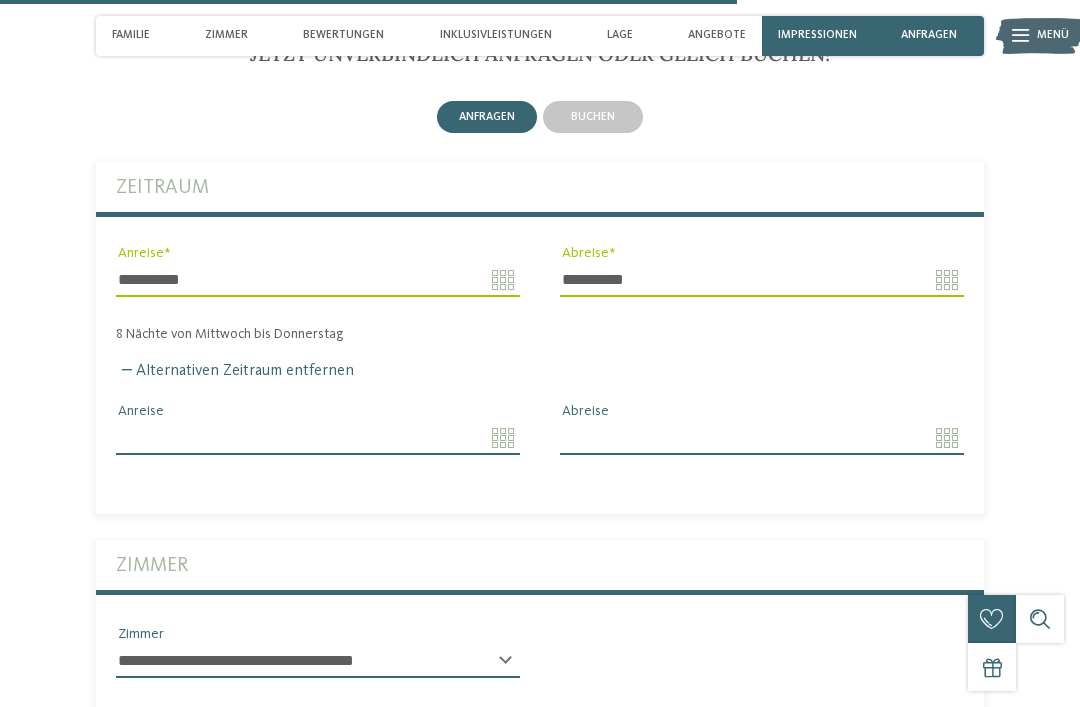 click on "Kleinen Moment noch – die Webseite wird geladen …
DE
IT" at bounding box center (540, -618) 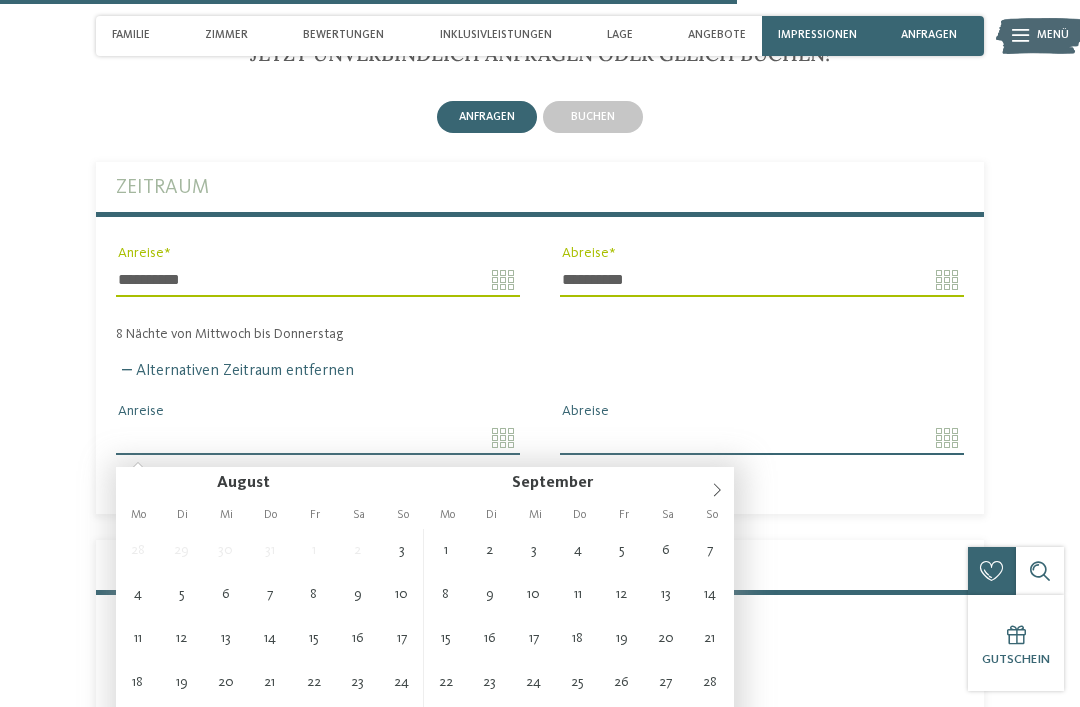 type on "**********" 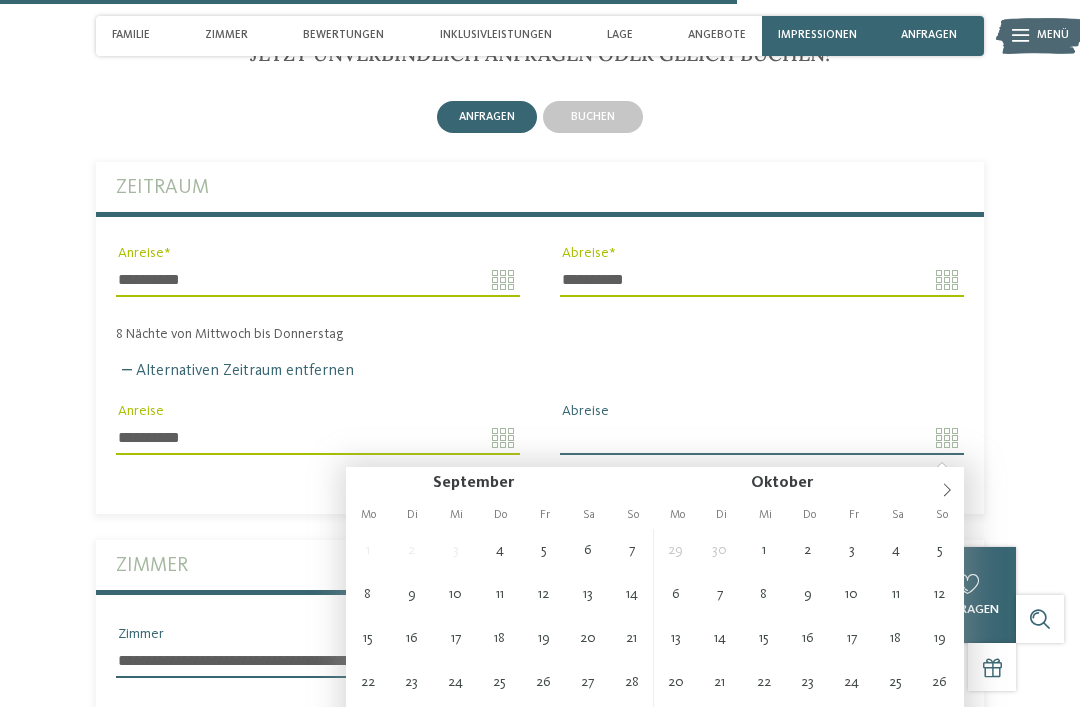 type on "**********" 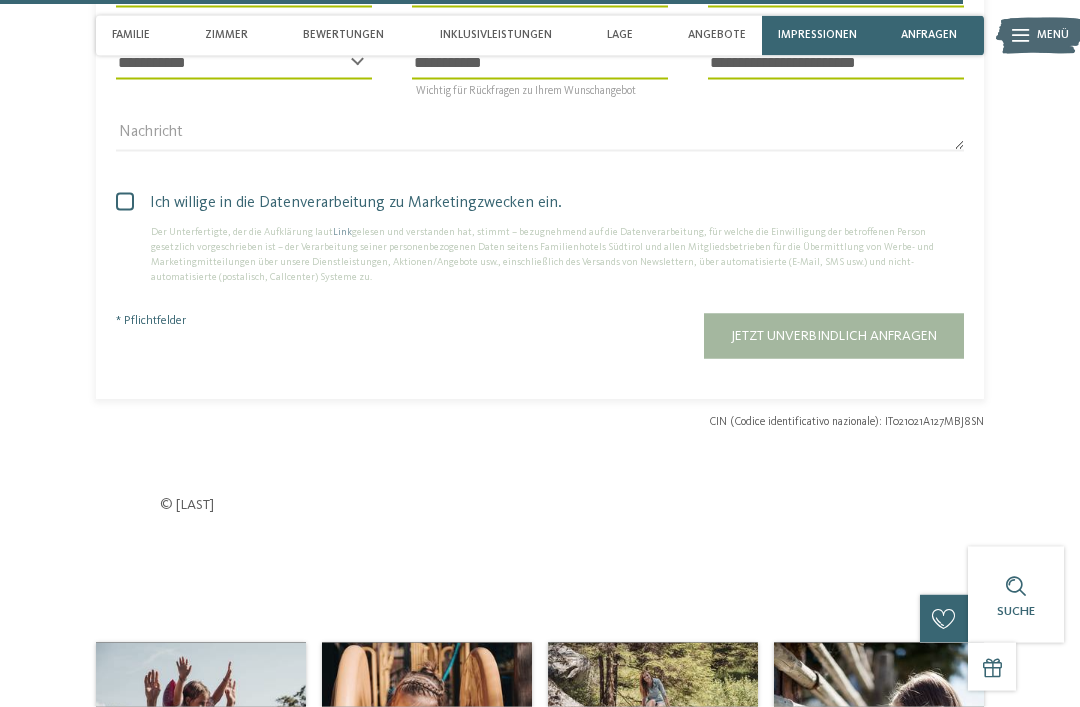 scroll, scrollTop: 5233, scrollLeft: 0, axis: vertical 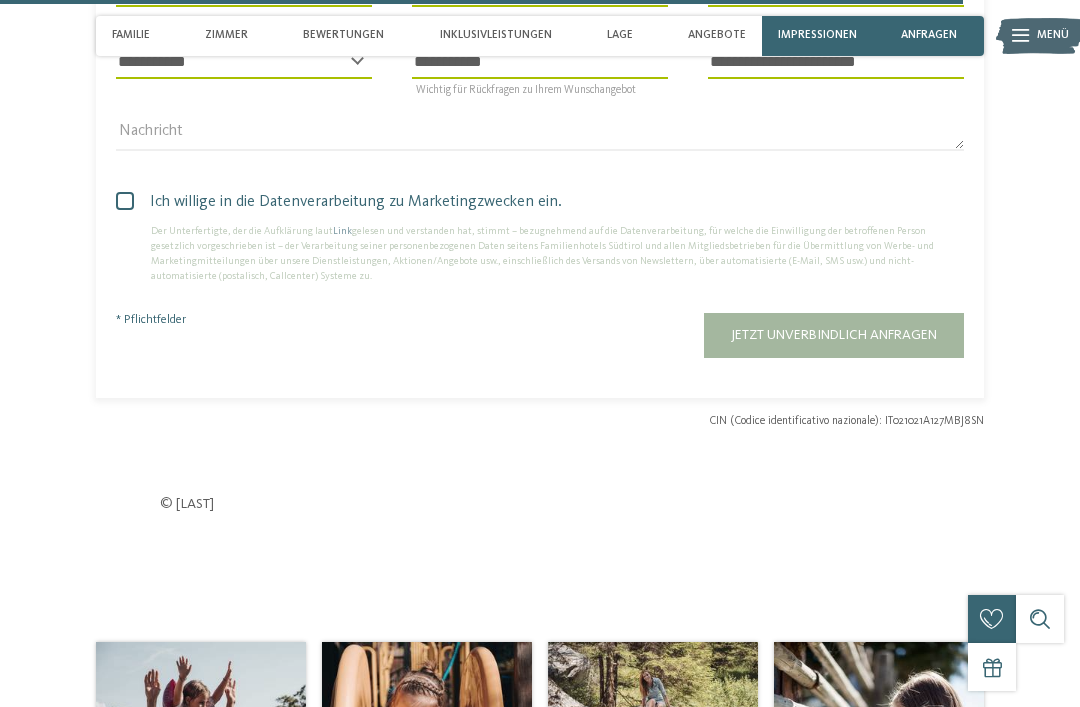 click on "Jetzt unverbindlich anfragen" at bounding box center [651, 326] 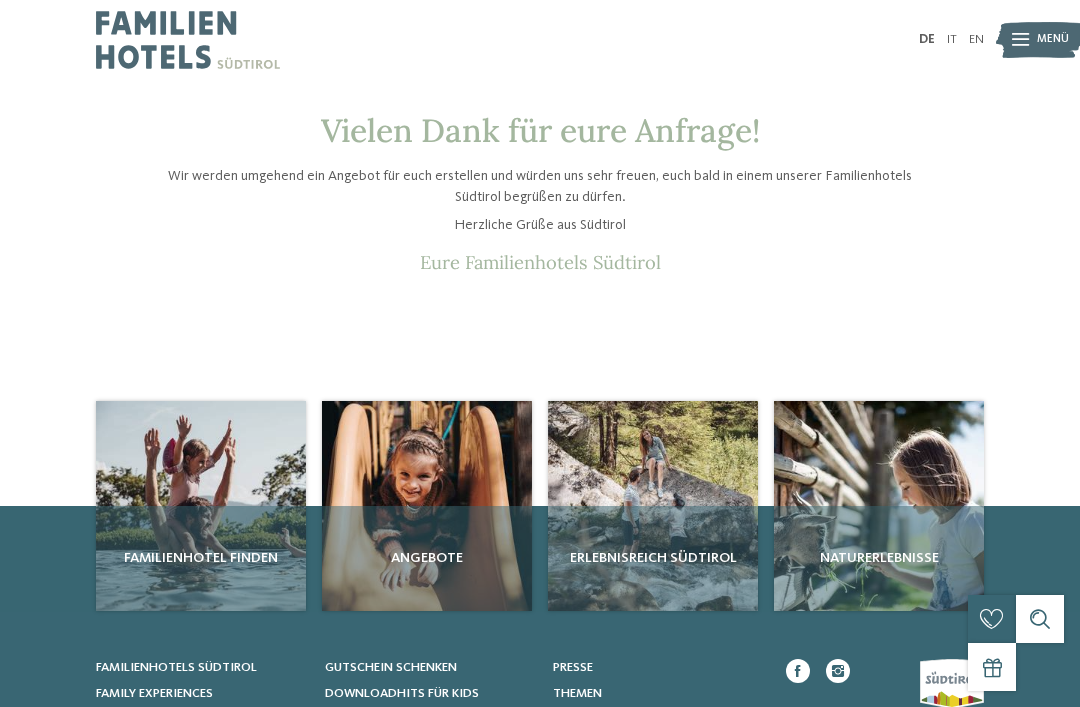 scroll, scrollTop: 0, scrollLeft: 0, axis: both 